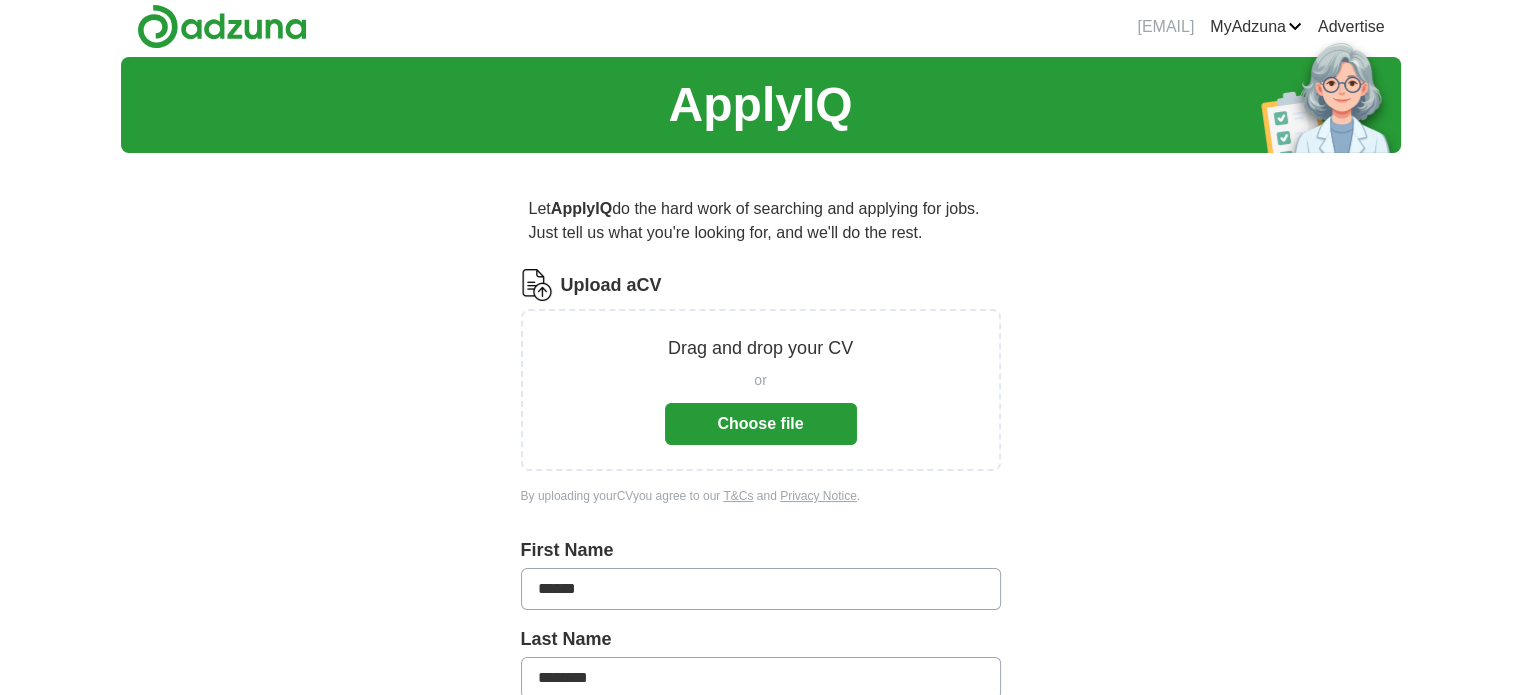 scroll, scrollTop: 0, scrollLeft: 0, axis: both 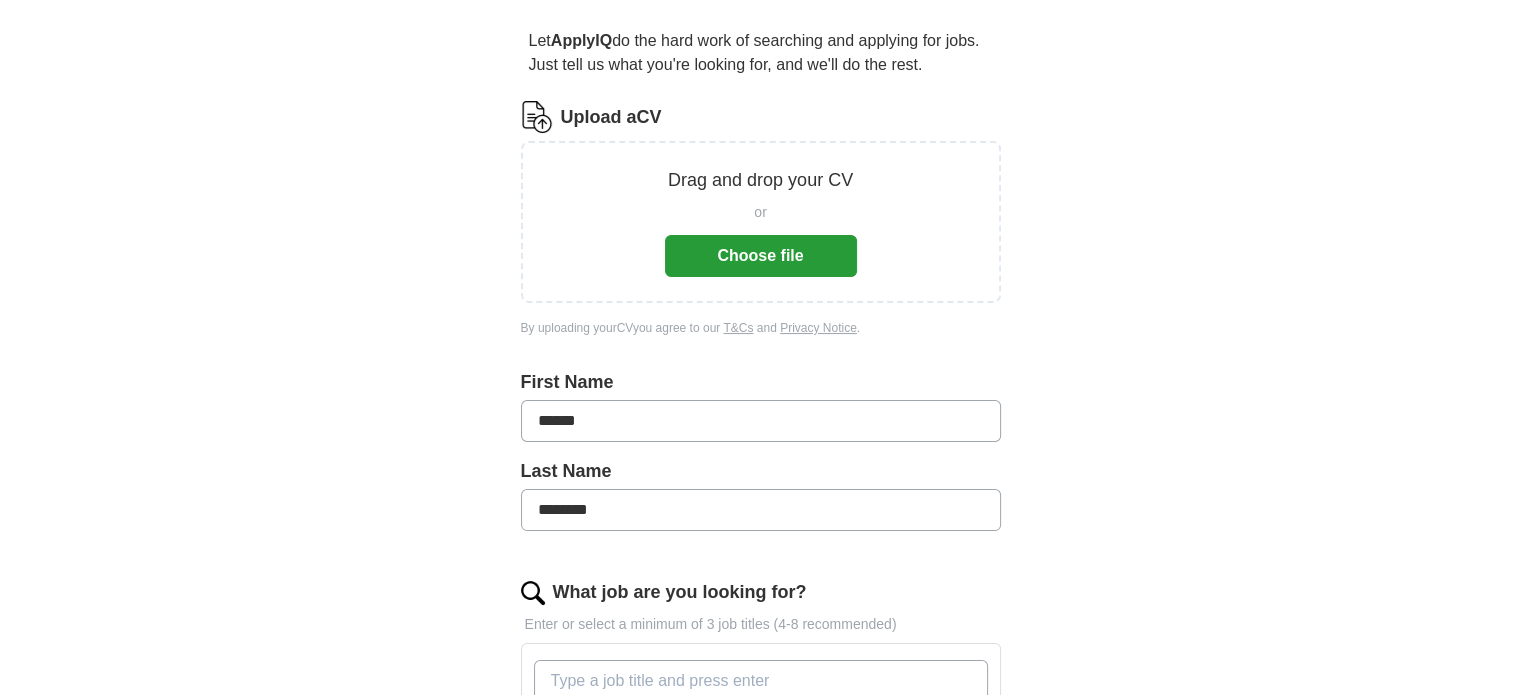click on "Choose file" at bounding box center [761, 256] 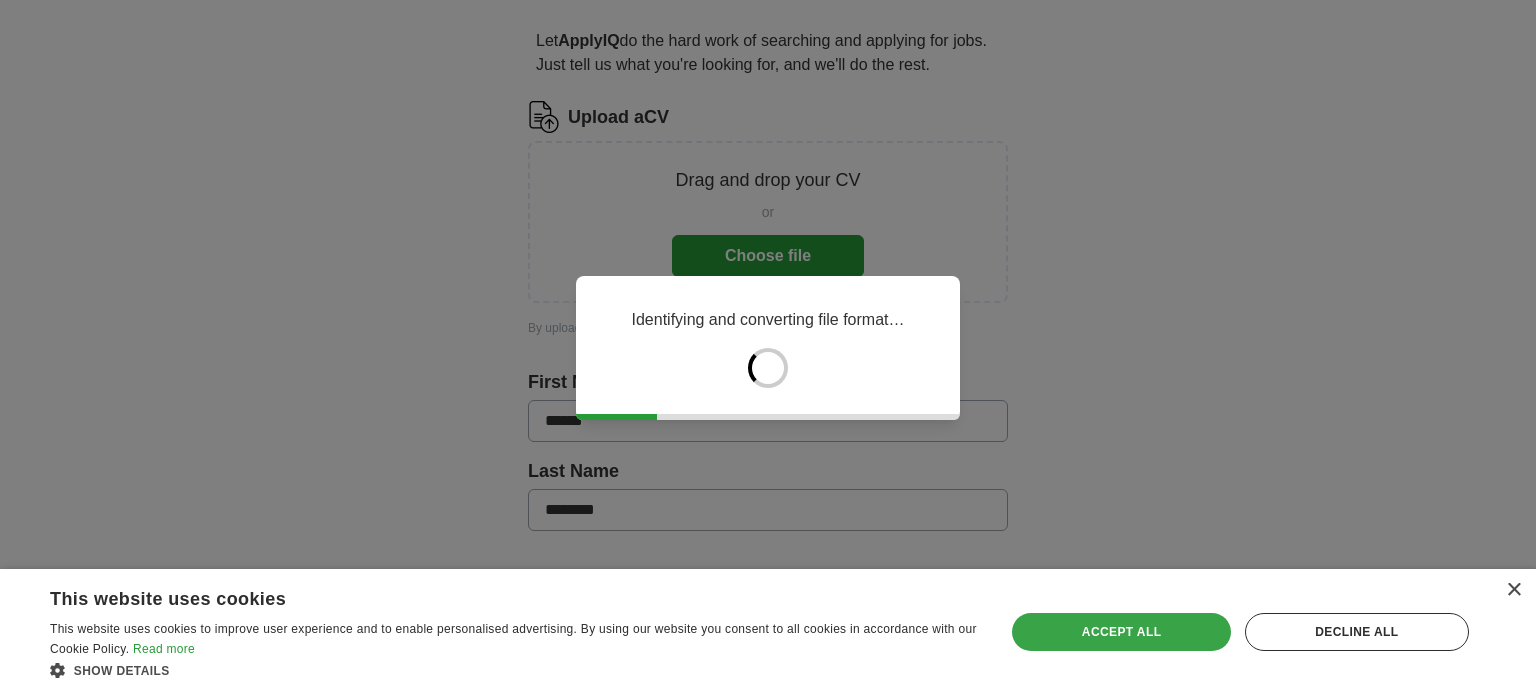 click on "Accept all" at bounding box center [1121, 632] 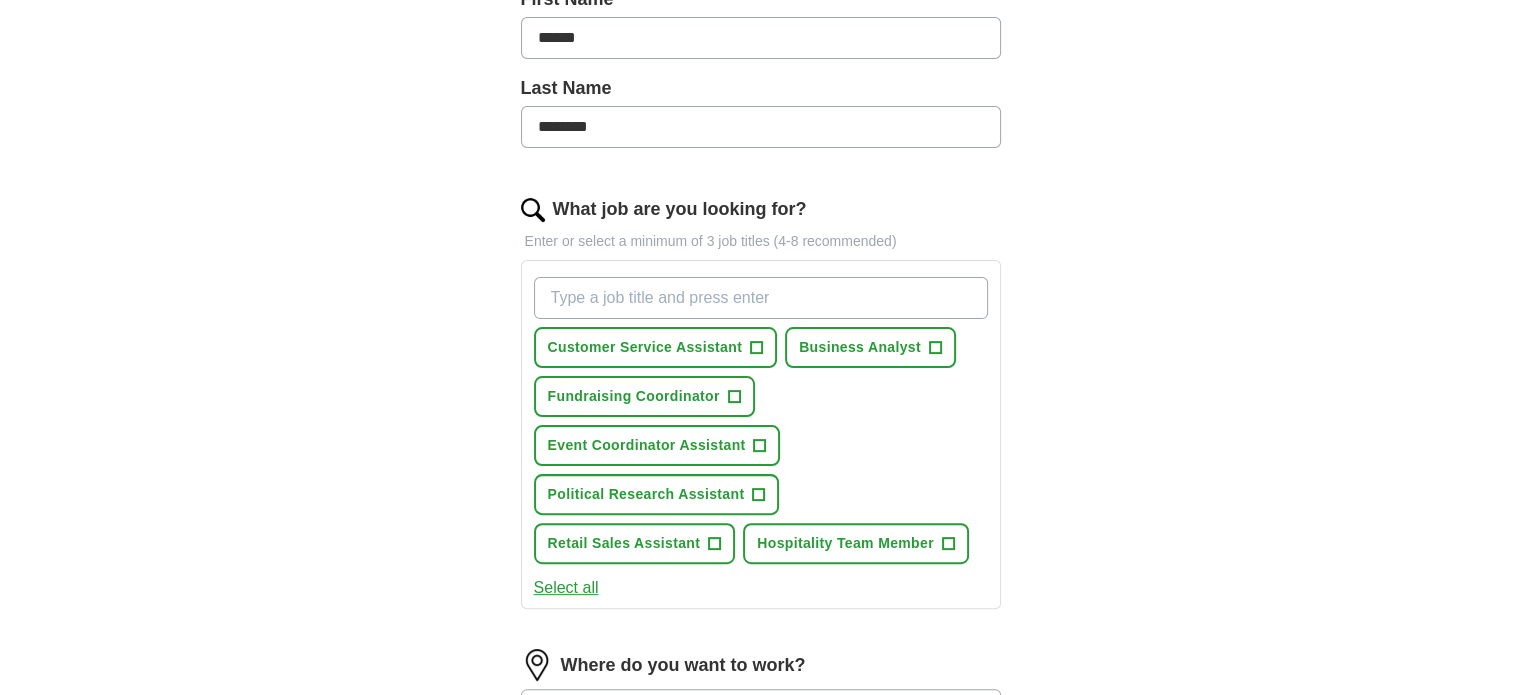 scroll, scrollTop: 562, scrollLeft: 0, axis: vertical 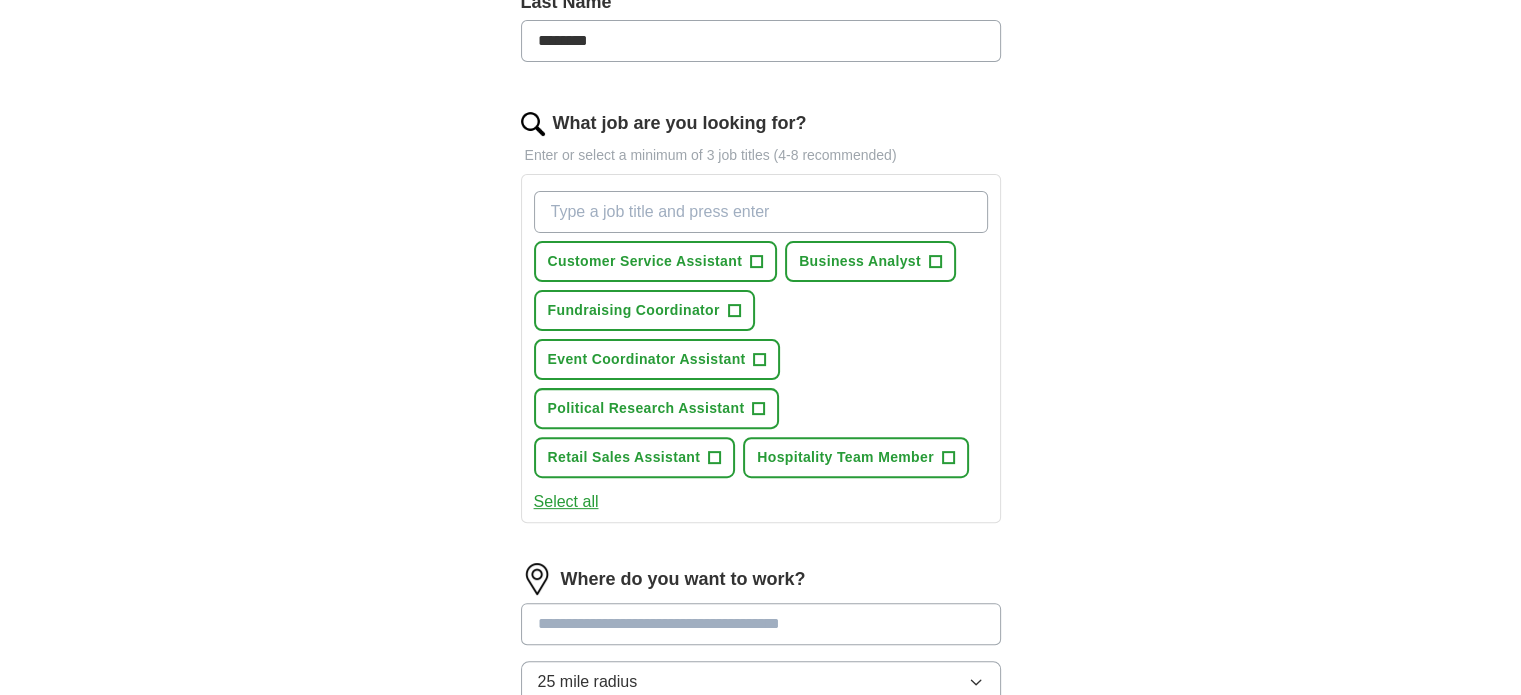 click on "What job are you looking for?" at bounding box center [761, 212] 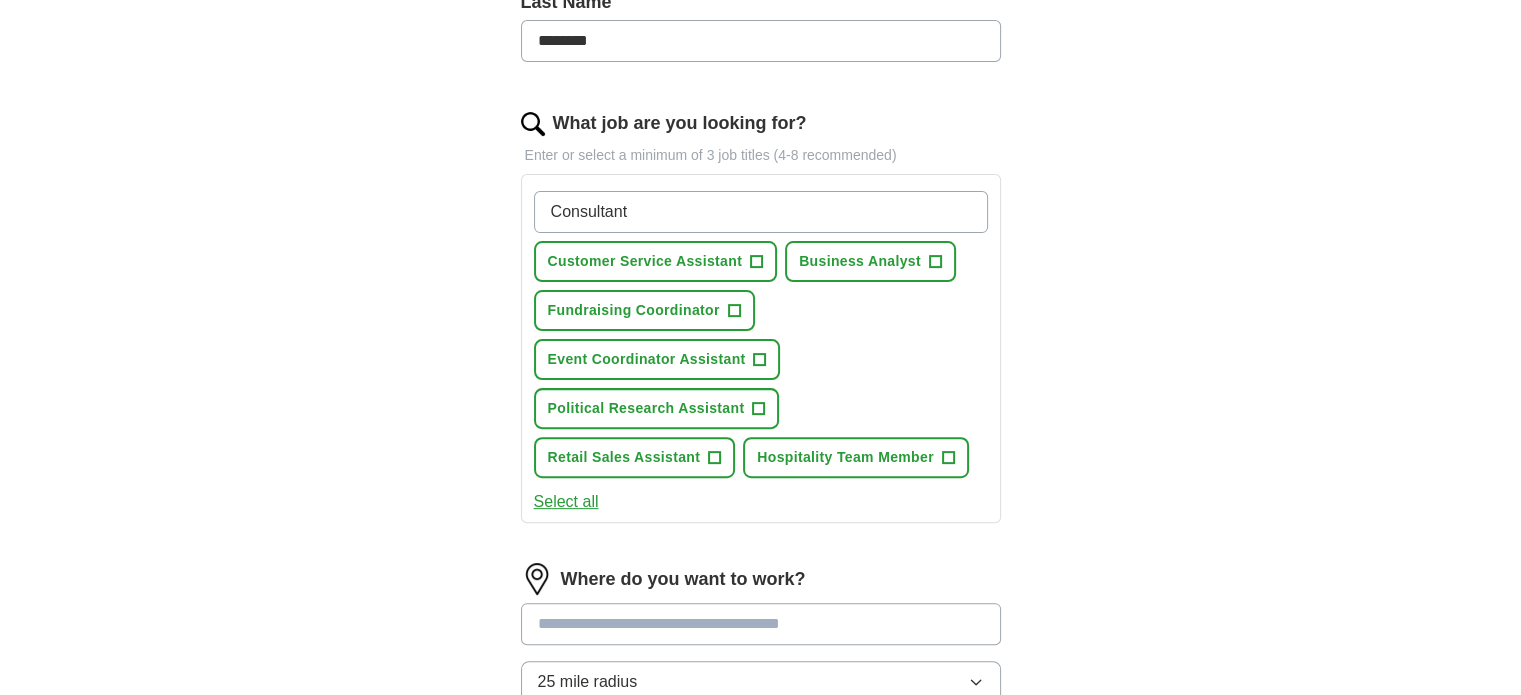 type on "Consultant" 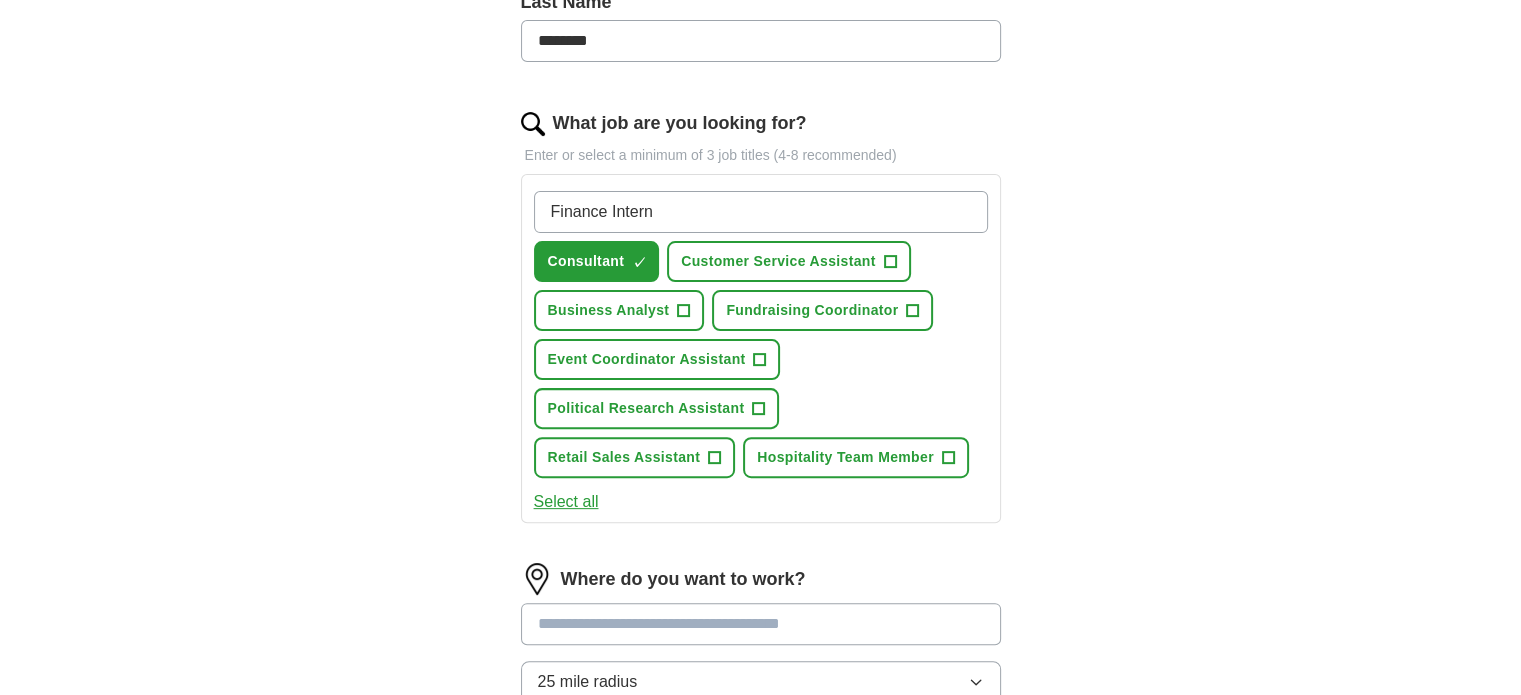 type on "Finance Intern" 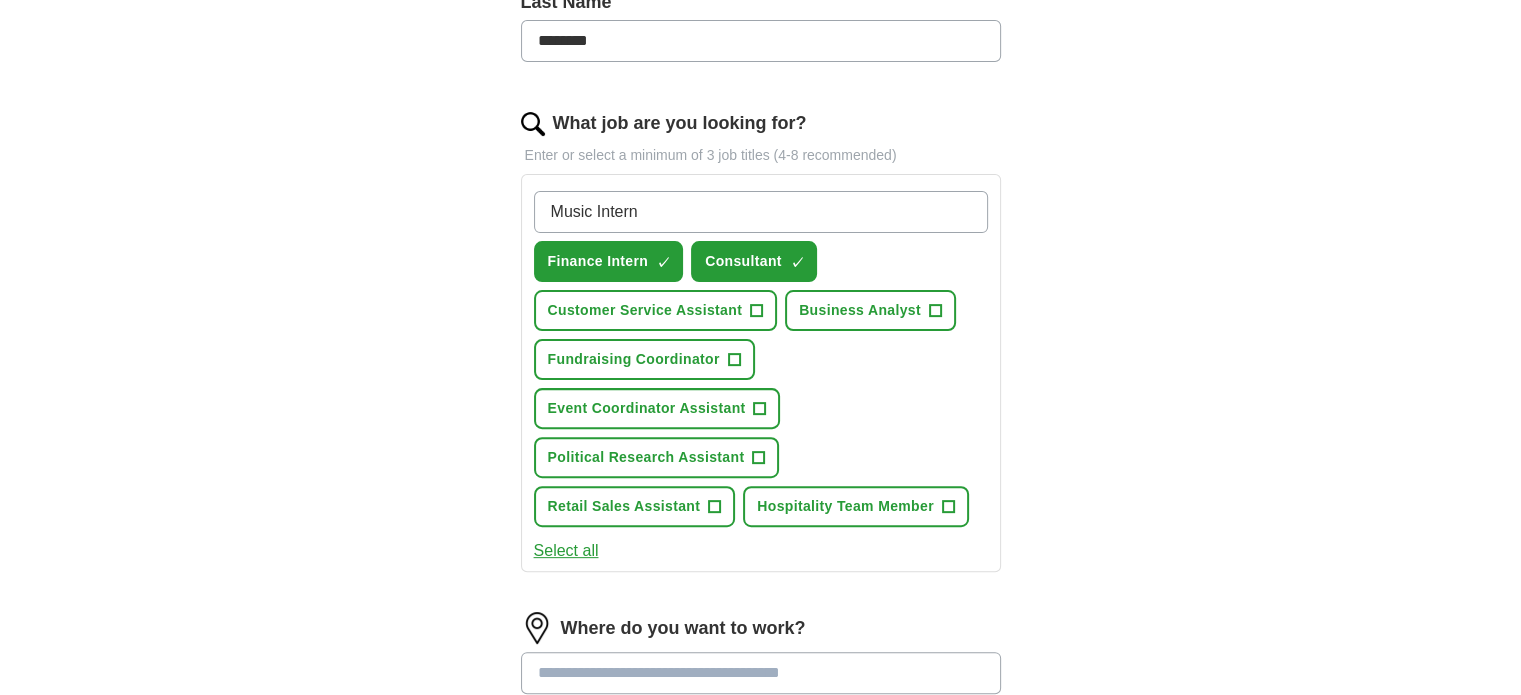 type on "Music Intern" 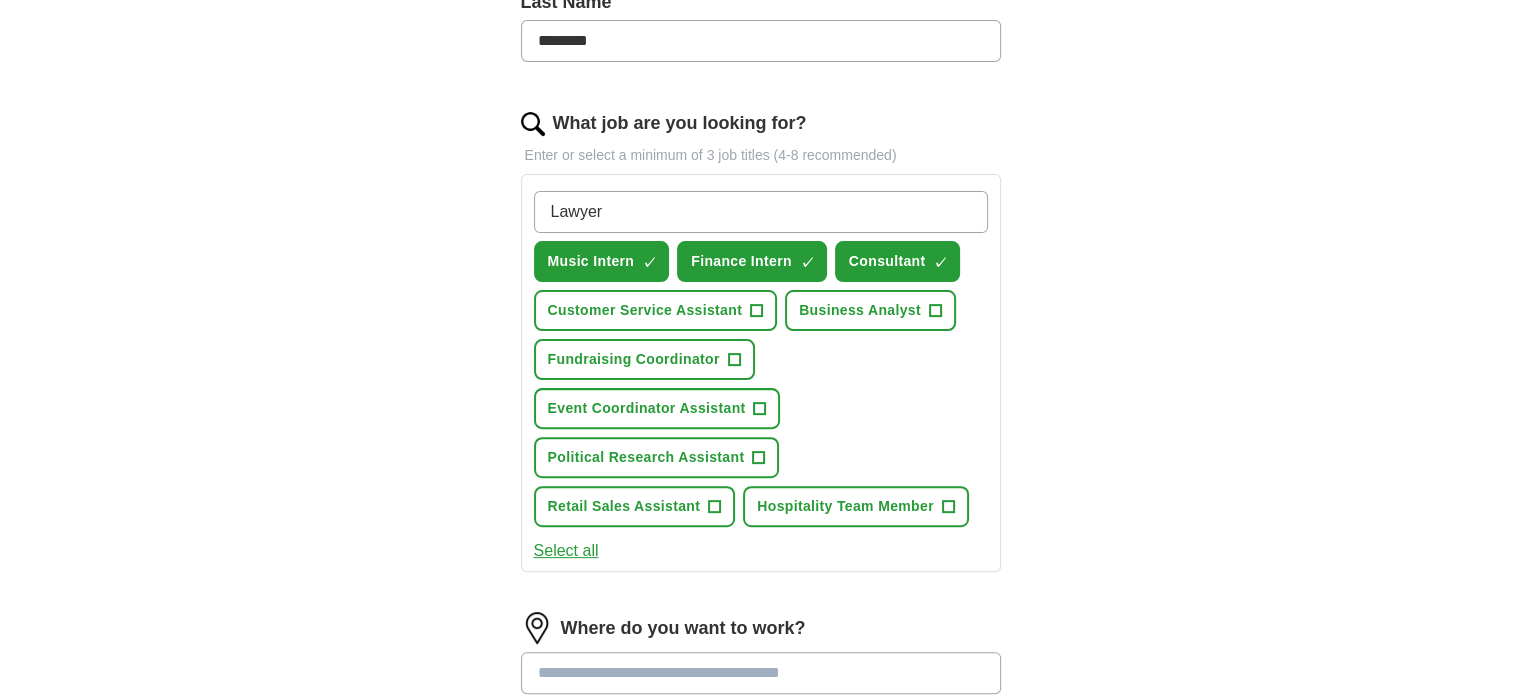 type on "Lawyer" 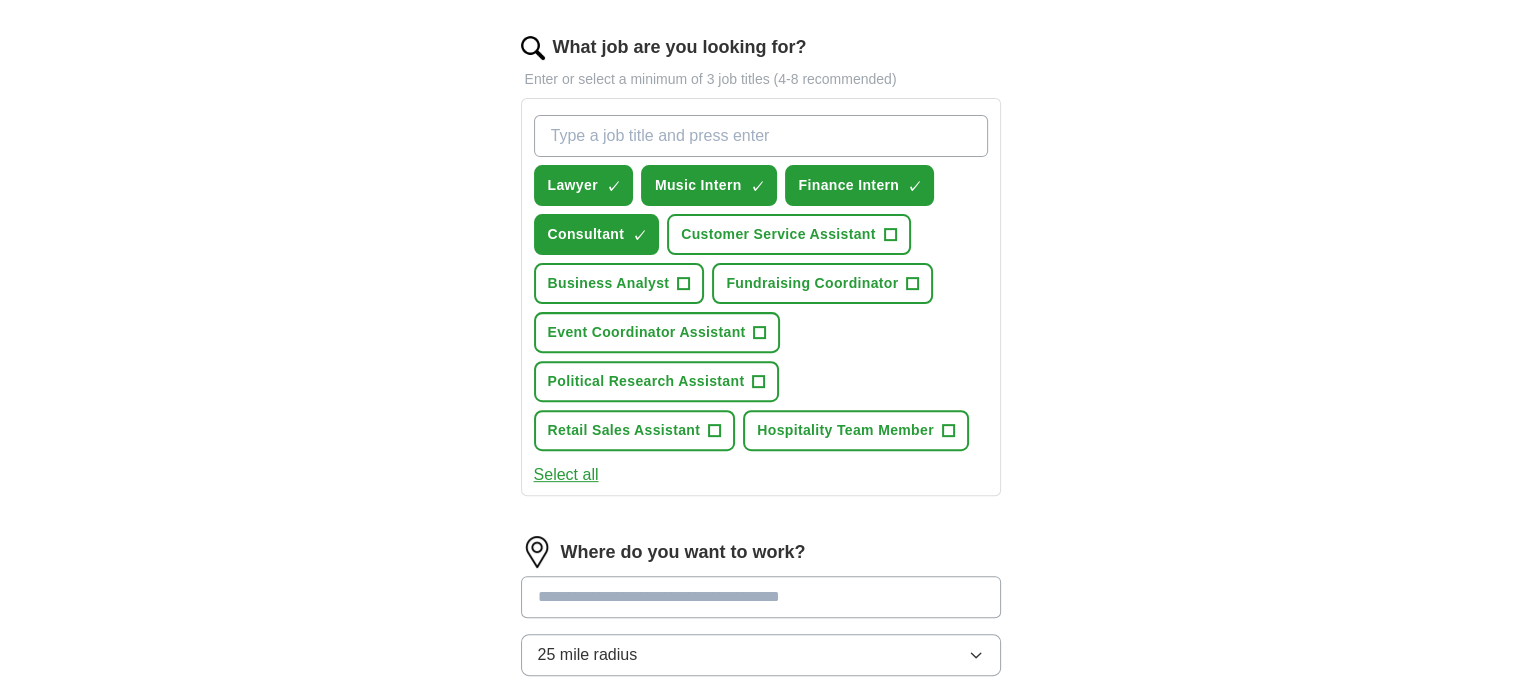 scroll, scrollTop: 778, scrollLeft: 0, axis: vertical 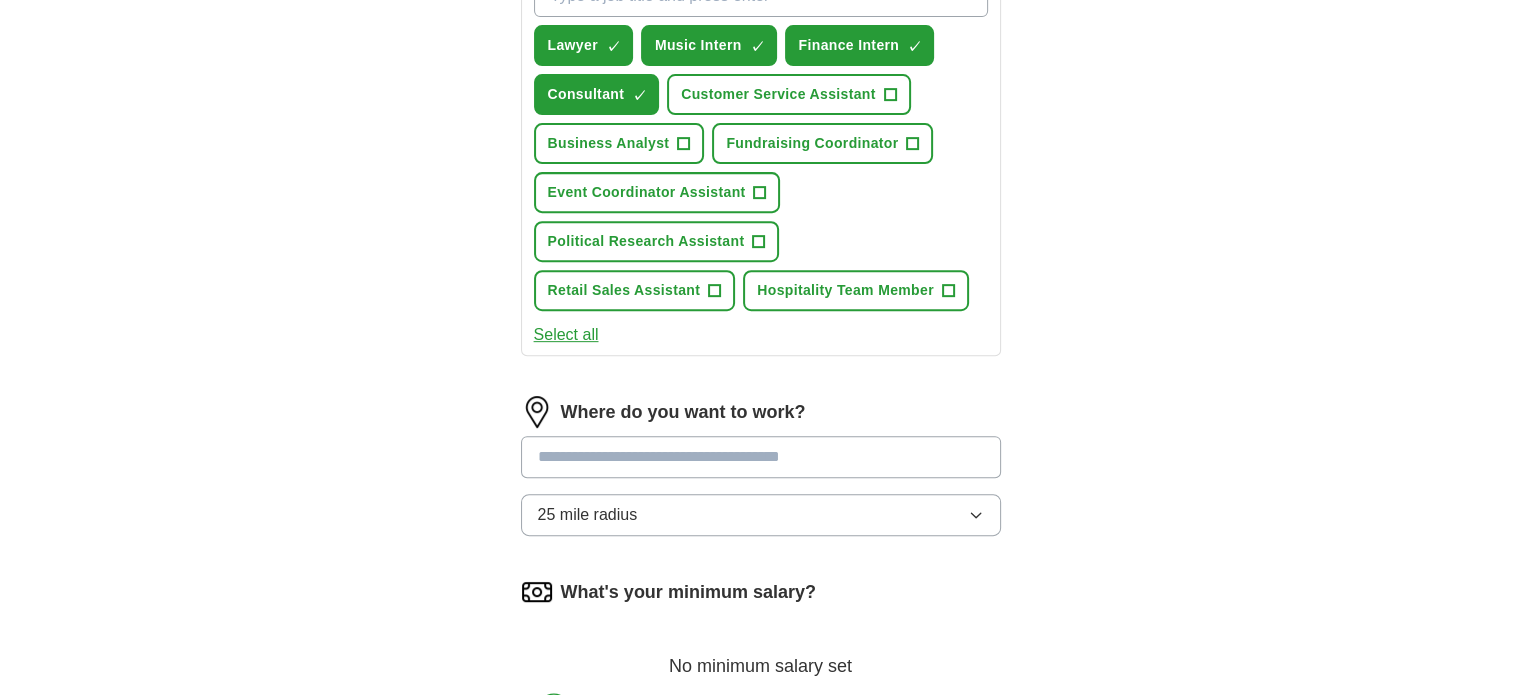 click at bounding box center (761, 457) 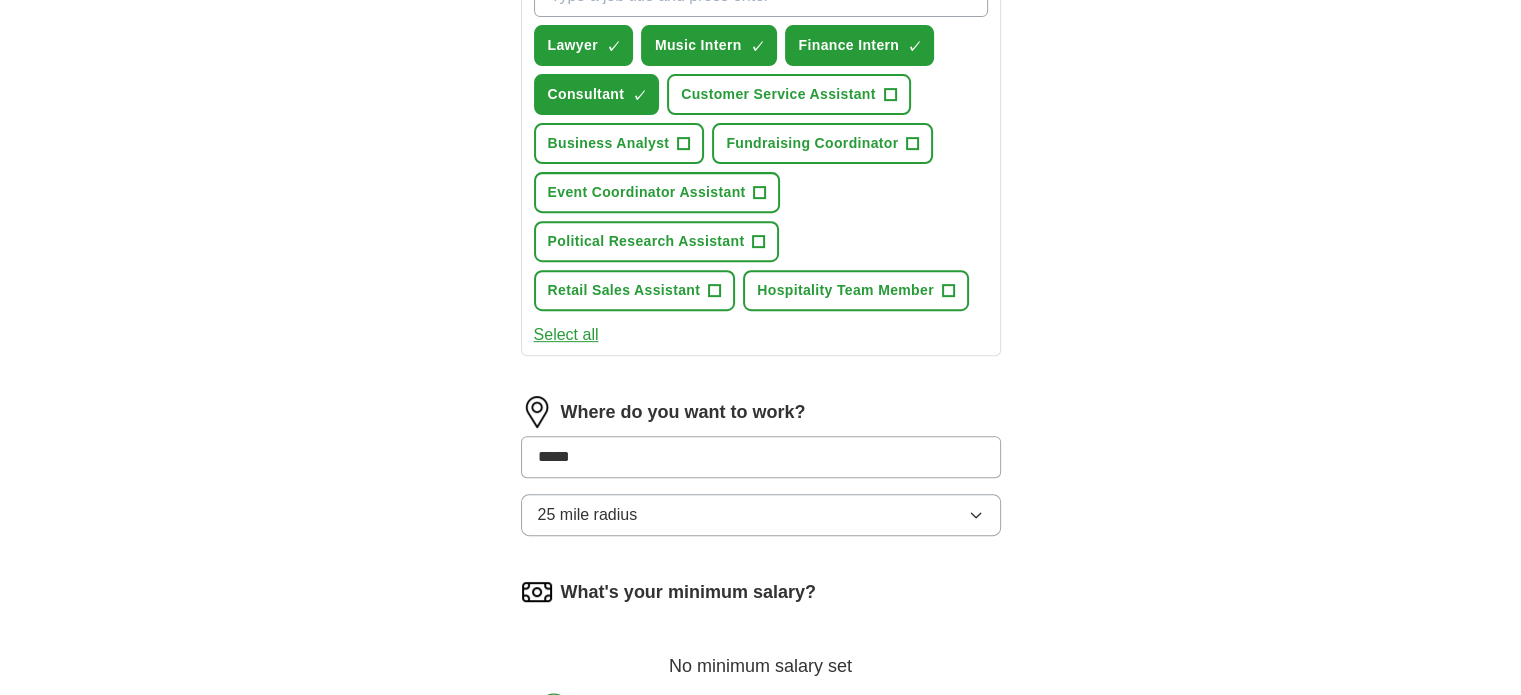 type on "******" 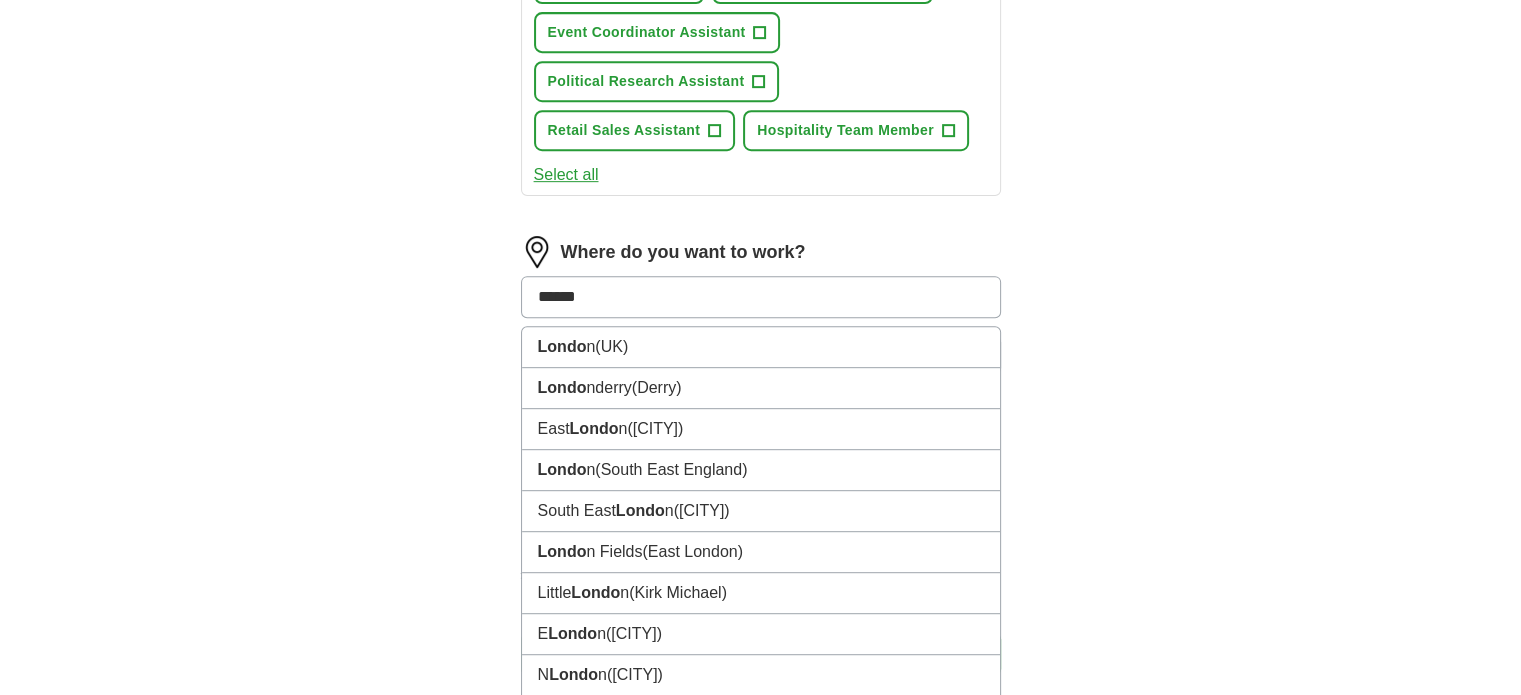 scroll, scrollTop: 963, scrollLeft: 0, axis: vertical 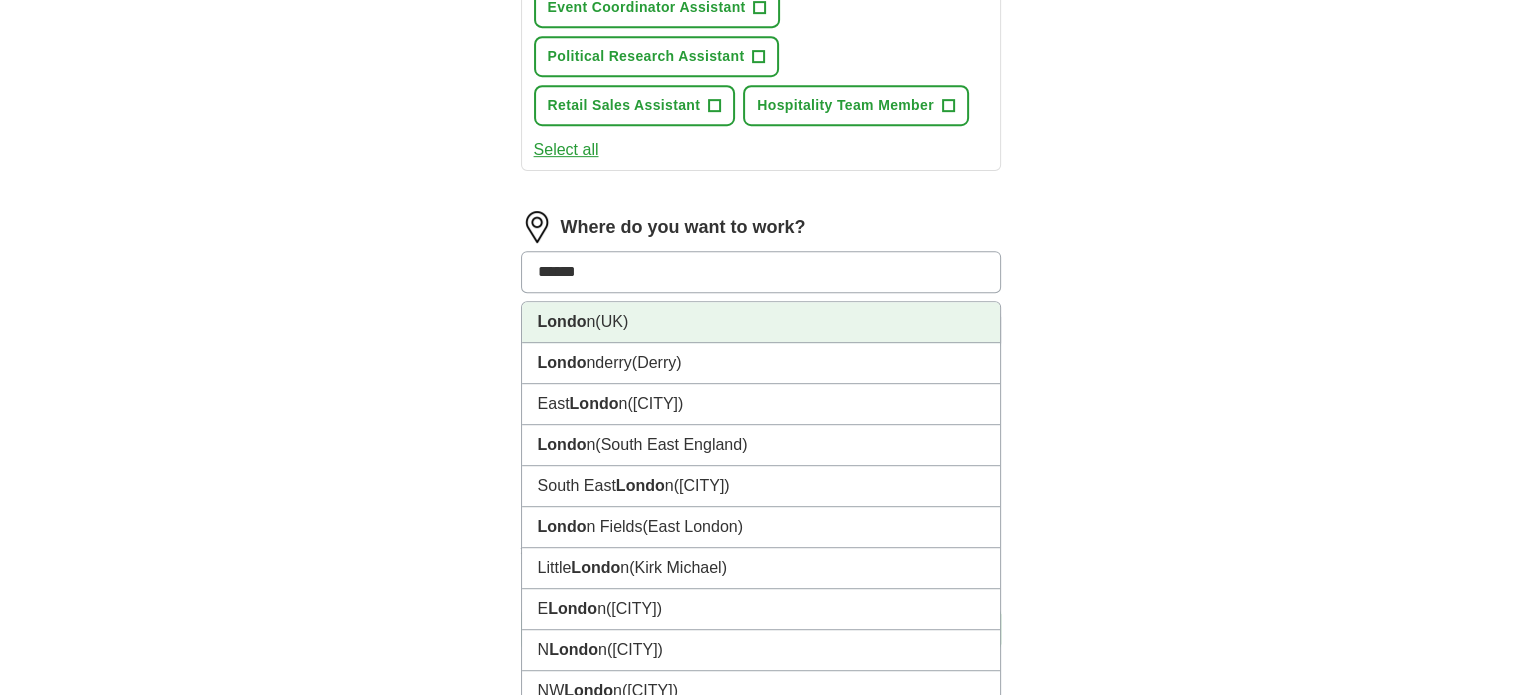 click on "[CITY]  ([STATE])" at bounding box center (761, 322) 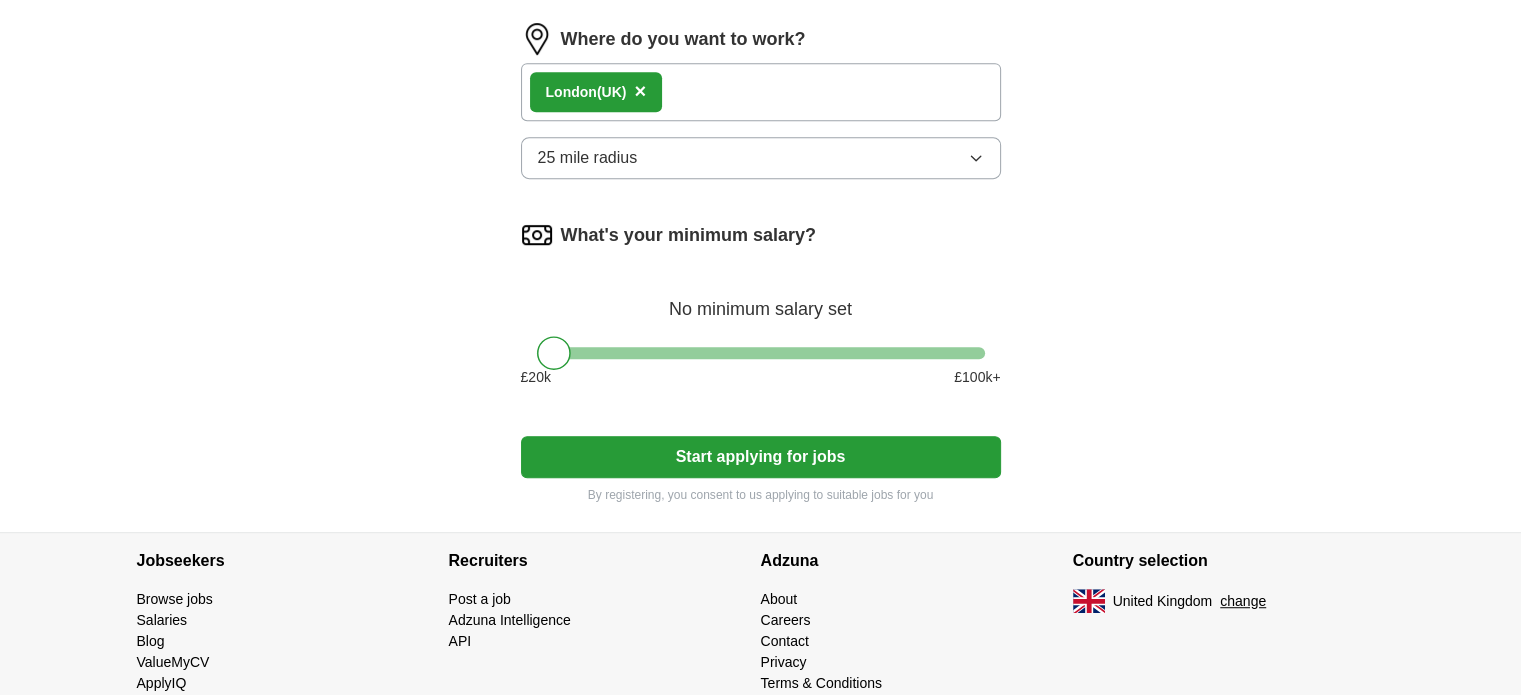 scroll, scrollTop: 1168, scrollLeft: 0, axis: vertical 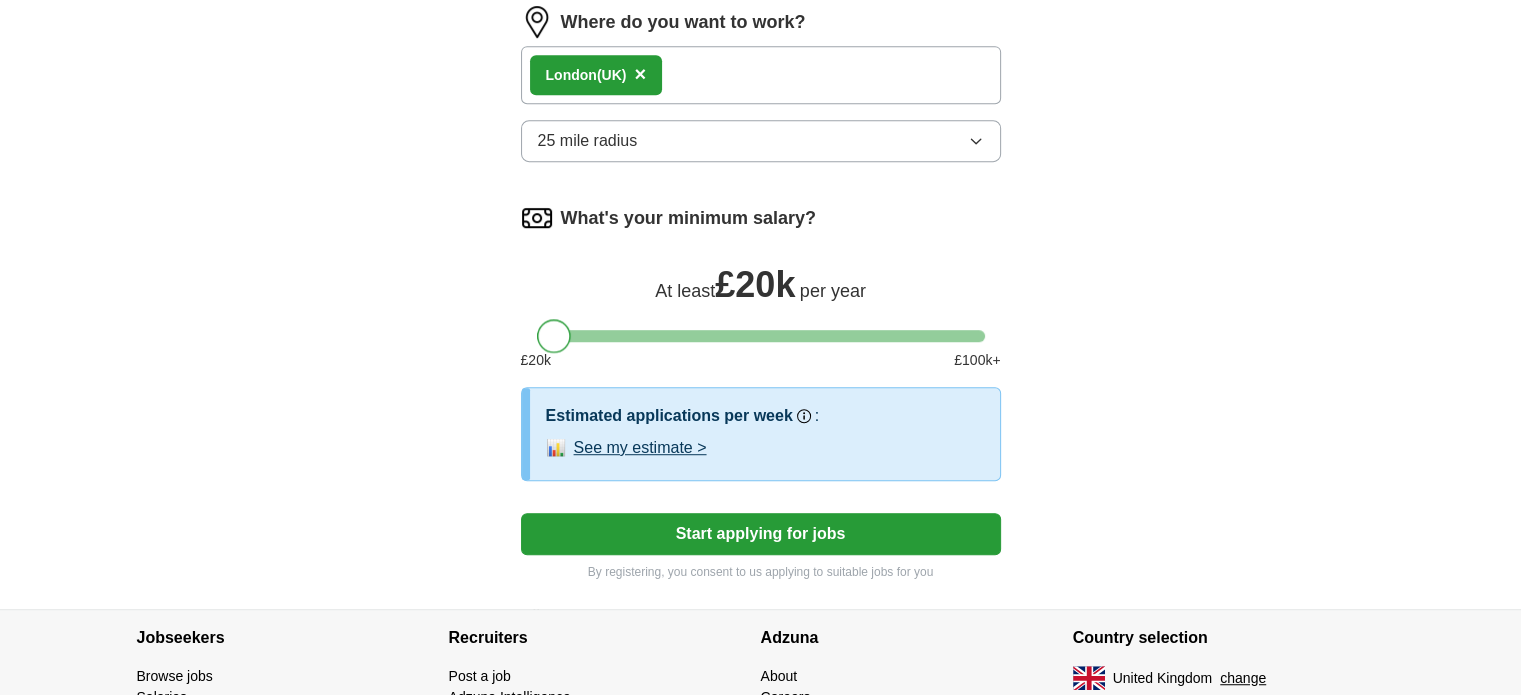 drag, startPoint x: 556, startPoint y: 321, endPoint x: 506, endPoint y: 295, distance: 56.35601 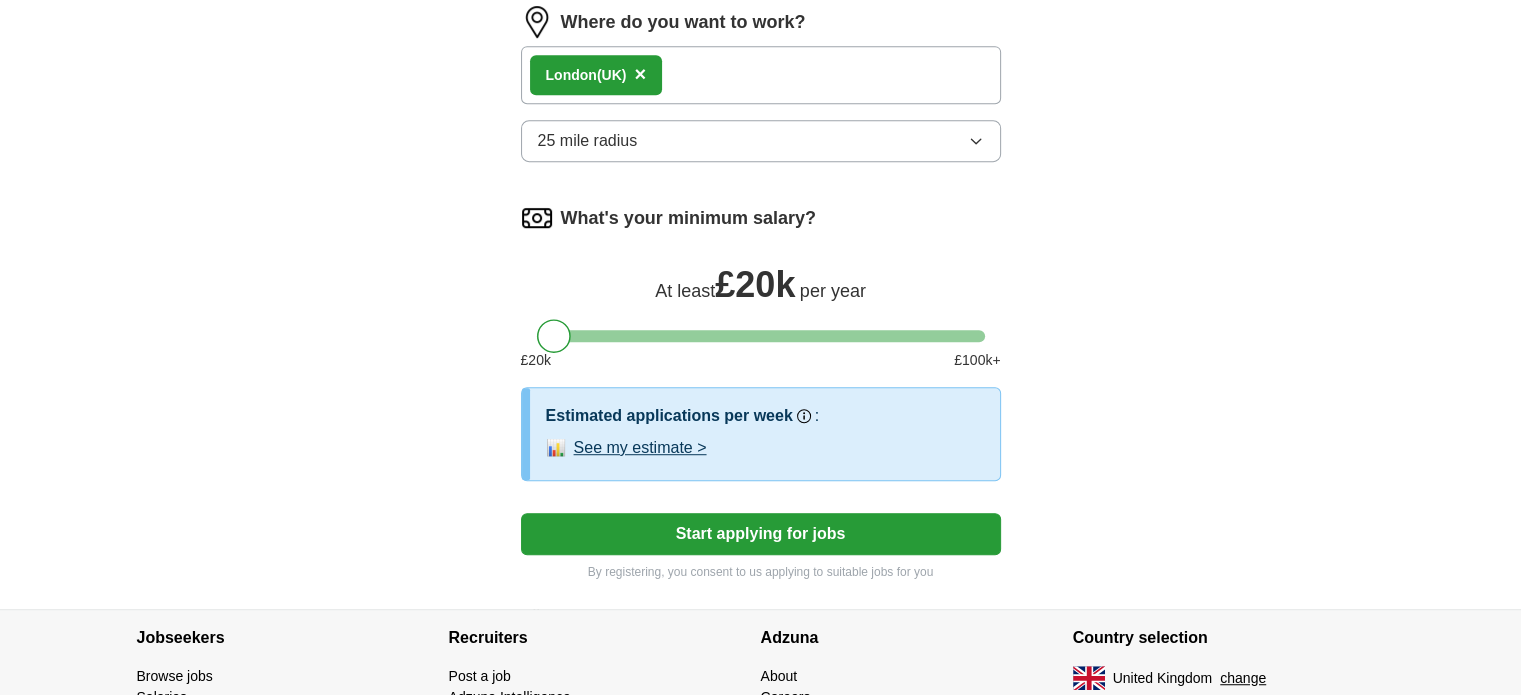 click on "ApplyIQ Let  ApplyIQ  do the hard work of searching and applying for jobs. Just tell us what you're looking for, and we'll do the rest. Select a CV [FIRST] [LAST] CV Rokos Capital.docx [DATE], [TIME] Upload a different  CV By uploading your  CV  you agree to our   T&Cs   and   Privacy Notice . First Name ****** Last Name ******** What job are you looking for? Enter or select a minimum of 3 job titles (4-8 recommended) Lawyer ✓ × Music Intern ✓ × Finance Intern ✓ × Consultant ✓ × Customer Service Assistant + Business Analyst + Fundraising Coordinator + Event Coordinator Assistant + Political Research Assistant + Retail Sales Assistant + Hospitality Team Member + Select all Where do you want to work? [CITY]  ([STATE]) × 25 mile radius What's your minimum salary? At least  £ 20k   per year £ 20 k £ 100 k+ Estimated applications per week Our best guess based on live jobs today,  and others like you. : 📊 See my estimate > Start applying for jobs" at bounding box center [761, -249] 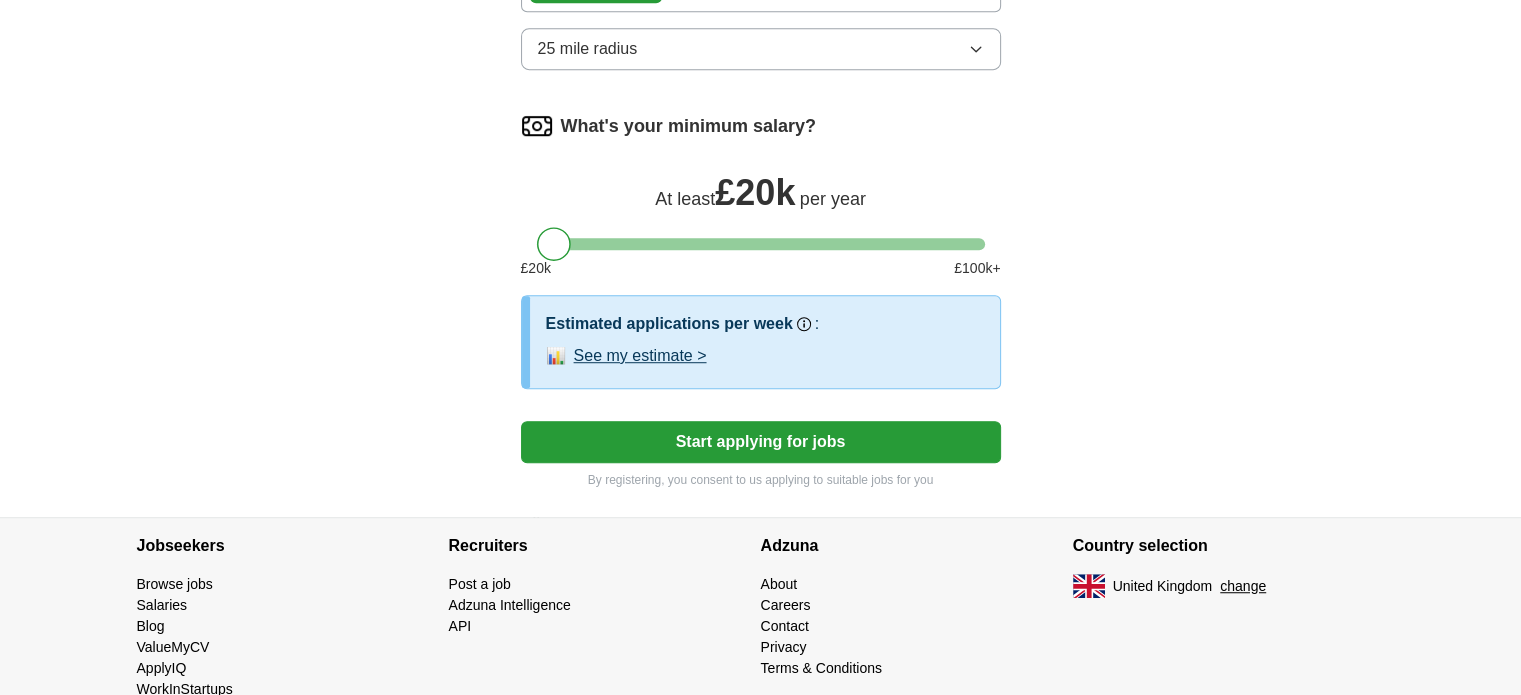 scroll, scrollTop: 1264, scrollLeft: 0, axis: vertical 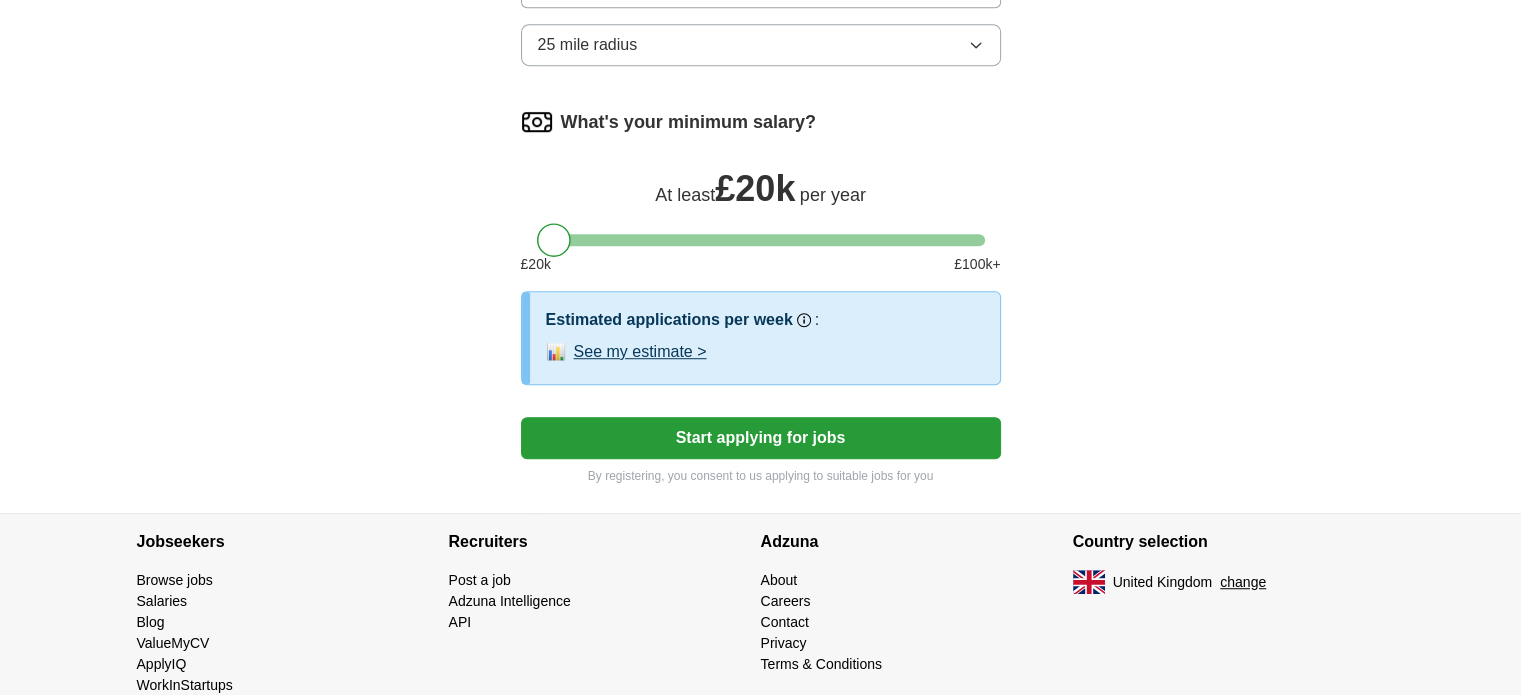 click on "Start applying for jobs" at bounding box center [761, 438] 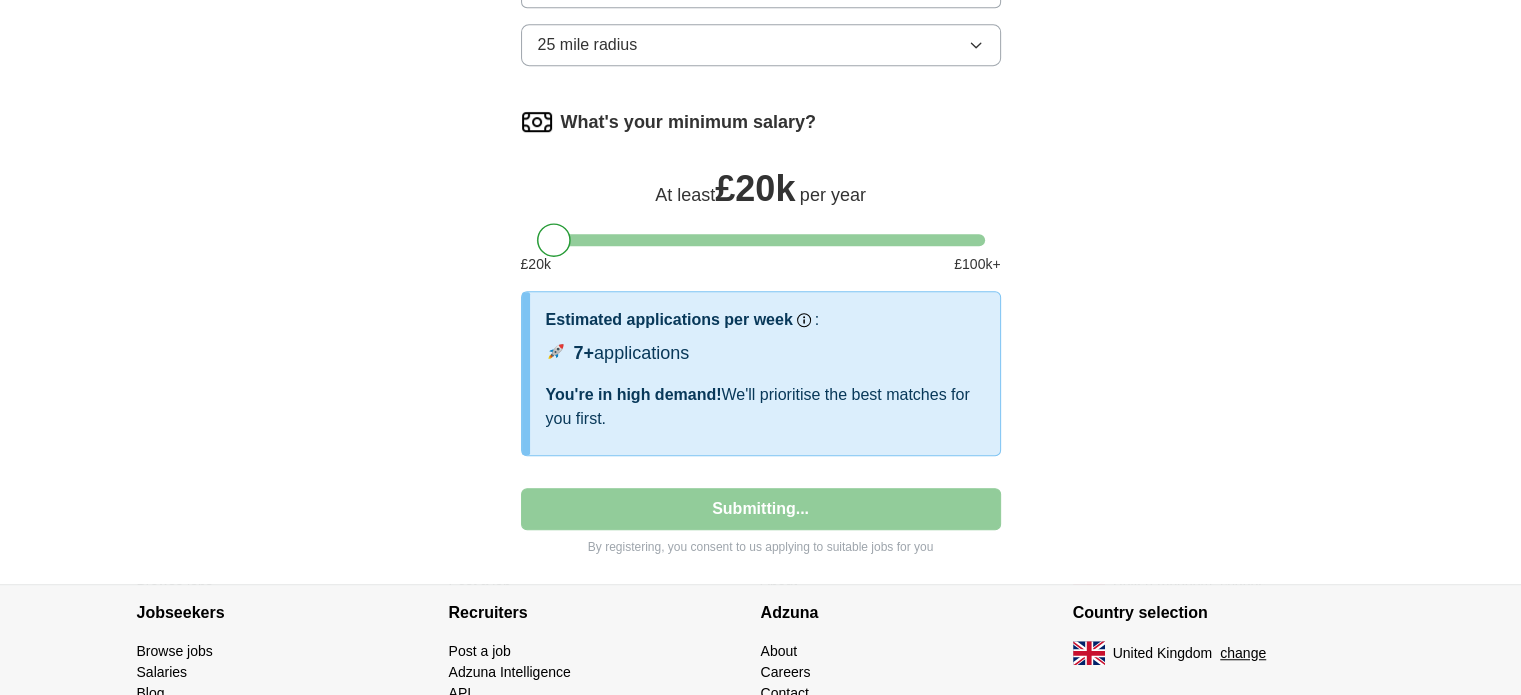 select on "**" 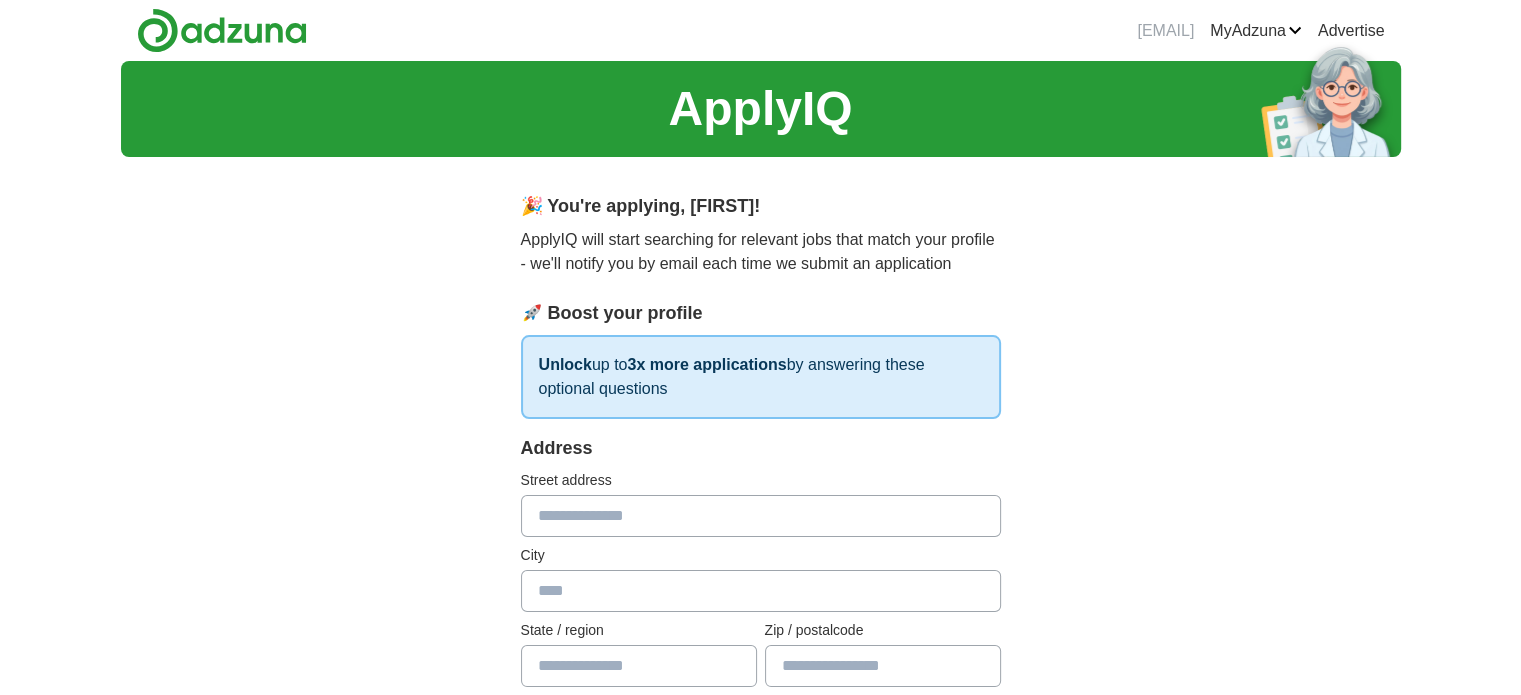 scroll, scrollTop: 96, scrollLeft: 0, axis: vertical 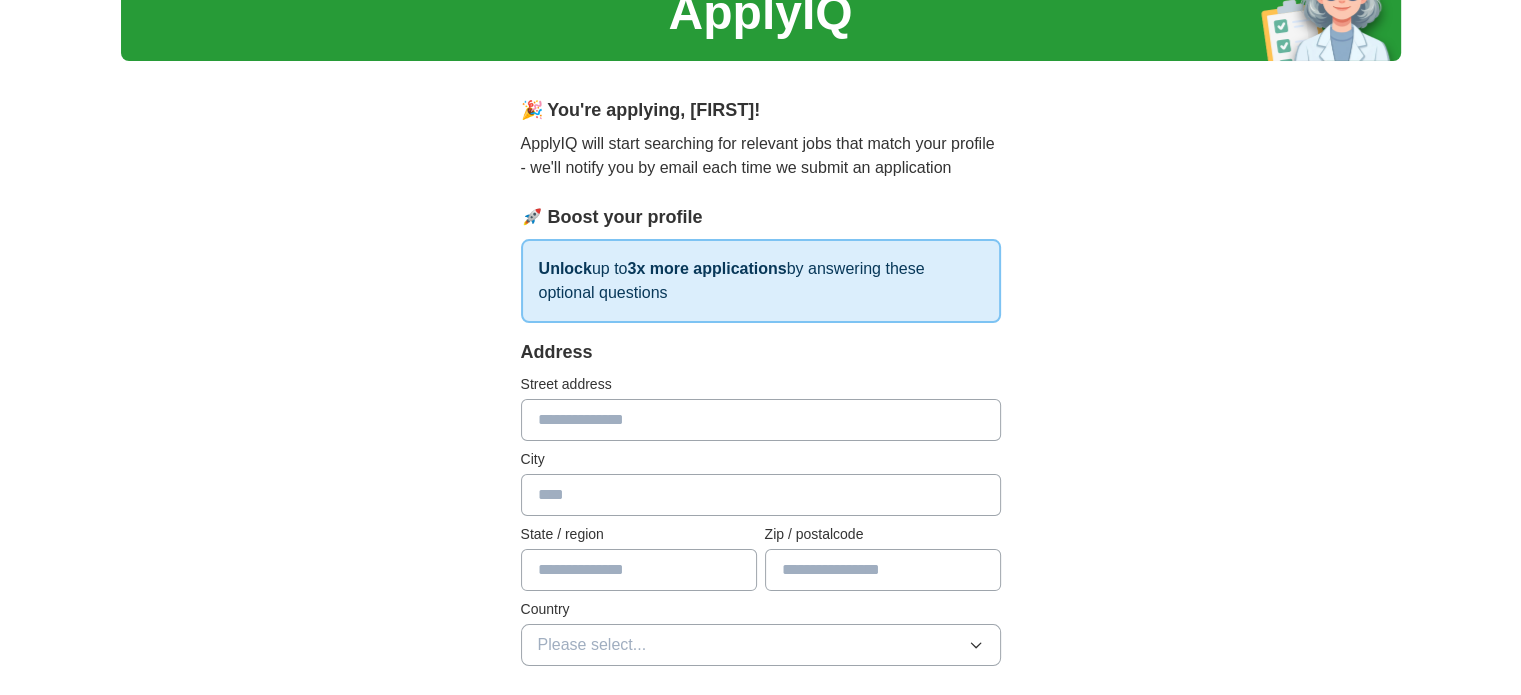 click at bounding box center (761, 420) 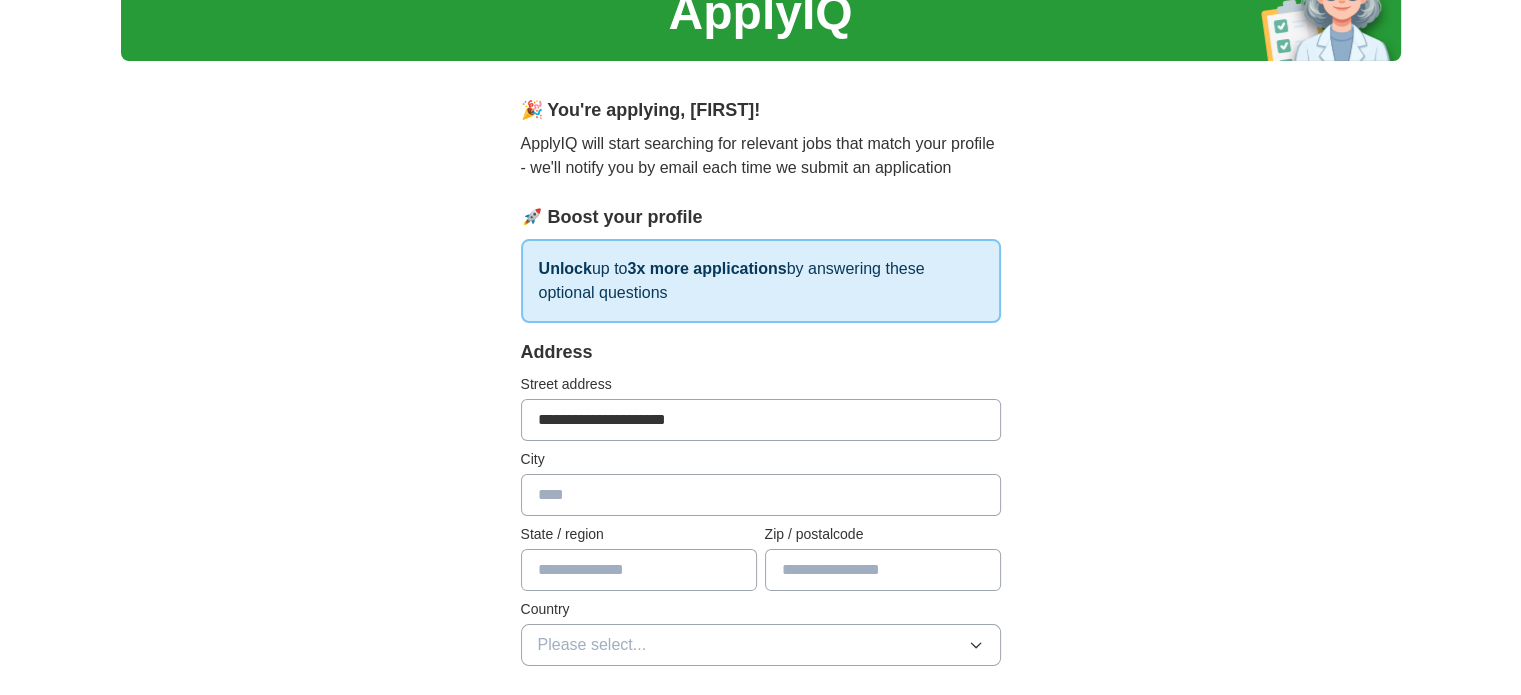 type on "******" 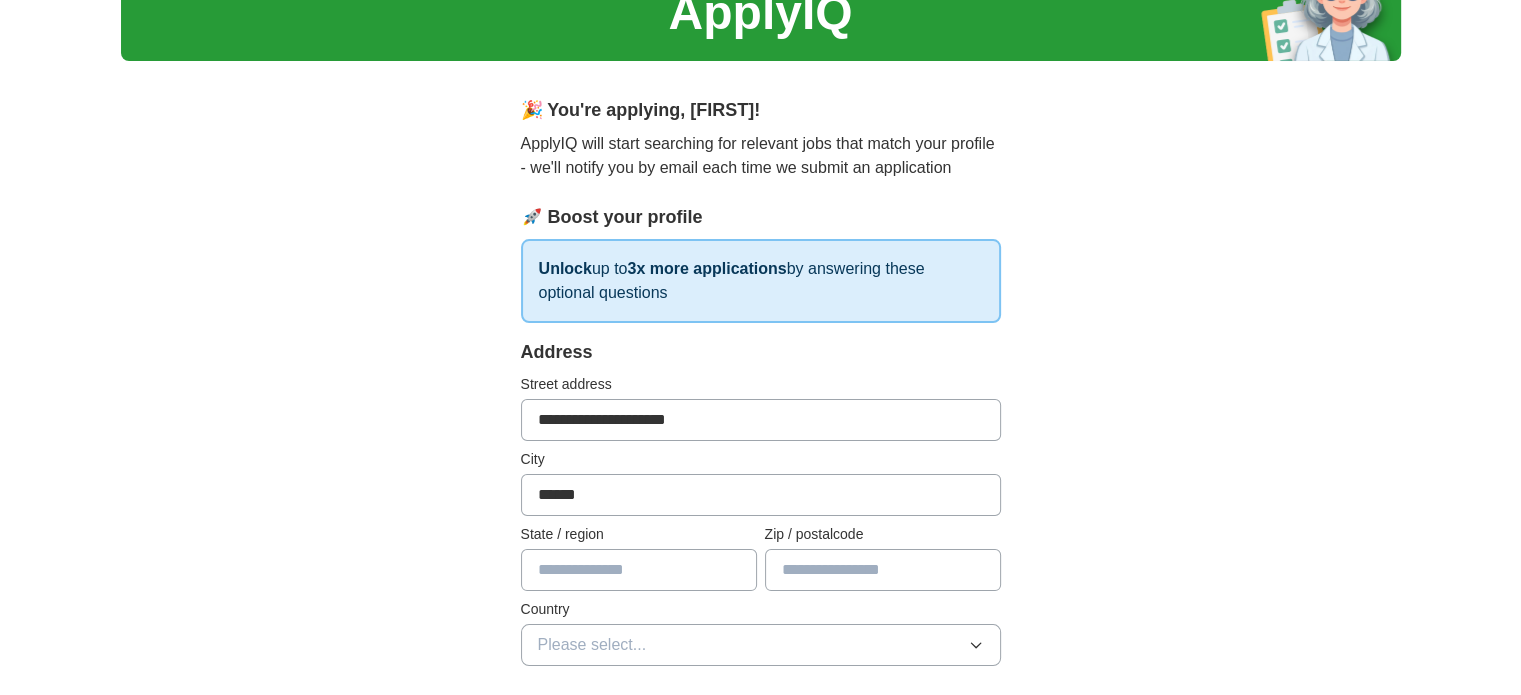 type on "**********" 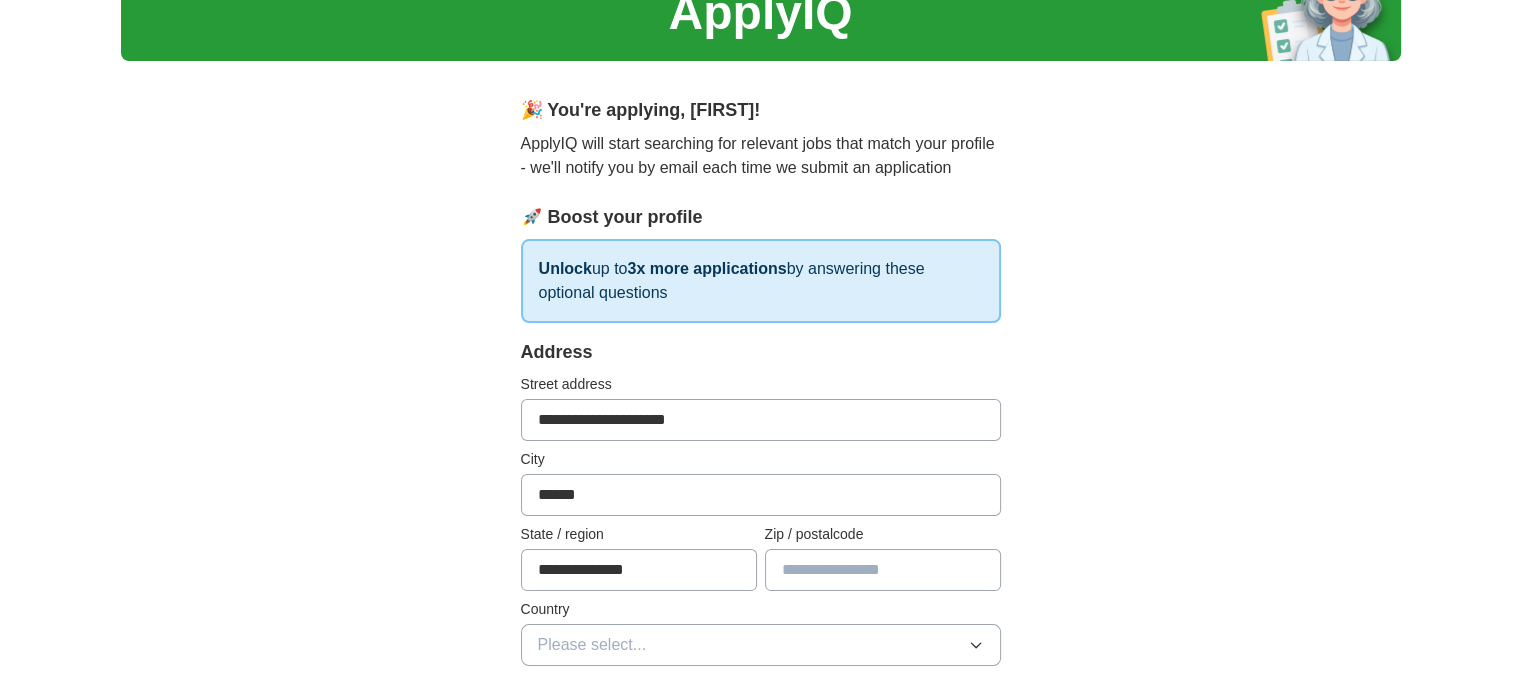 type on "******" 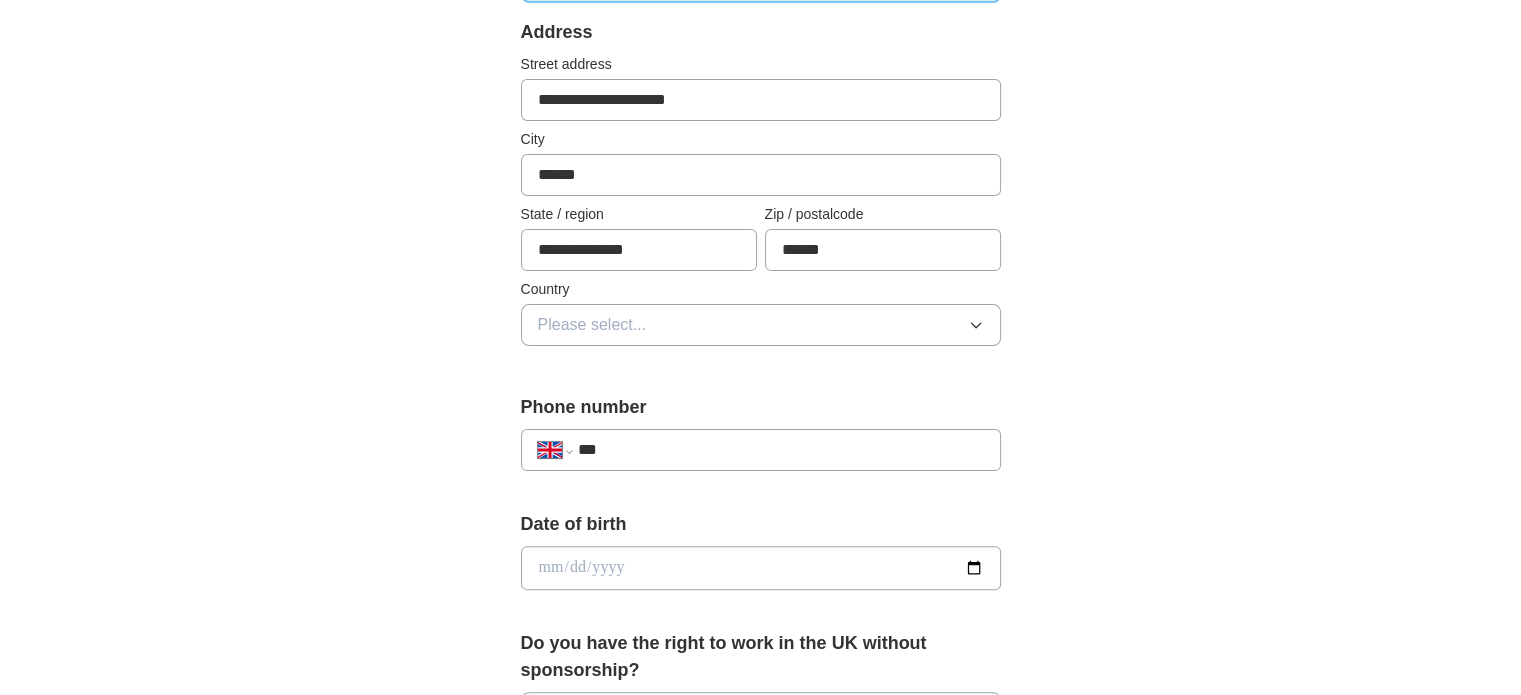 scroll, scrollTop: 418, scrollLeft: 0, axis: vertical 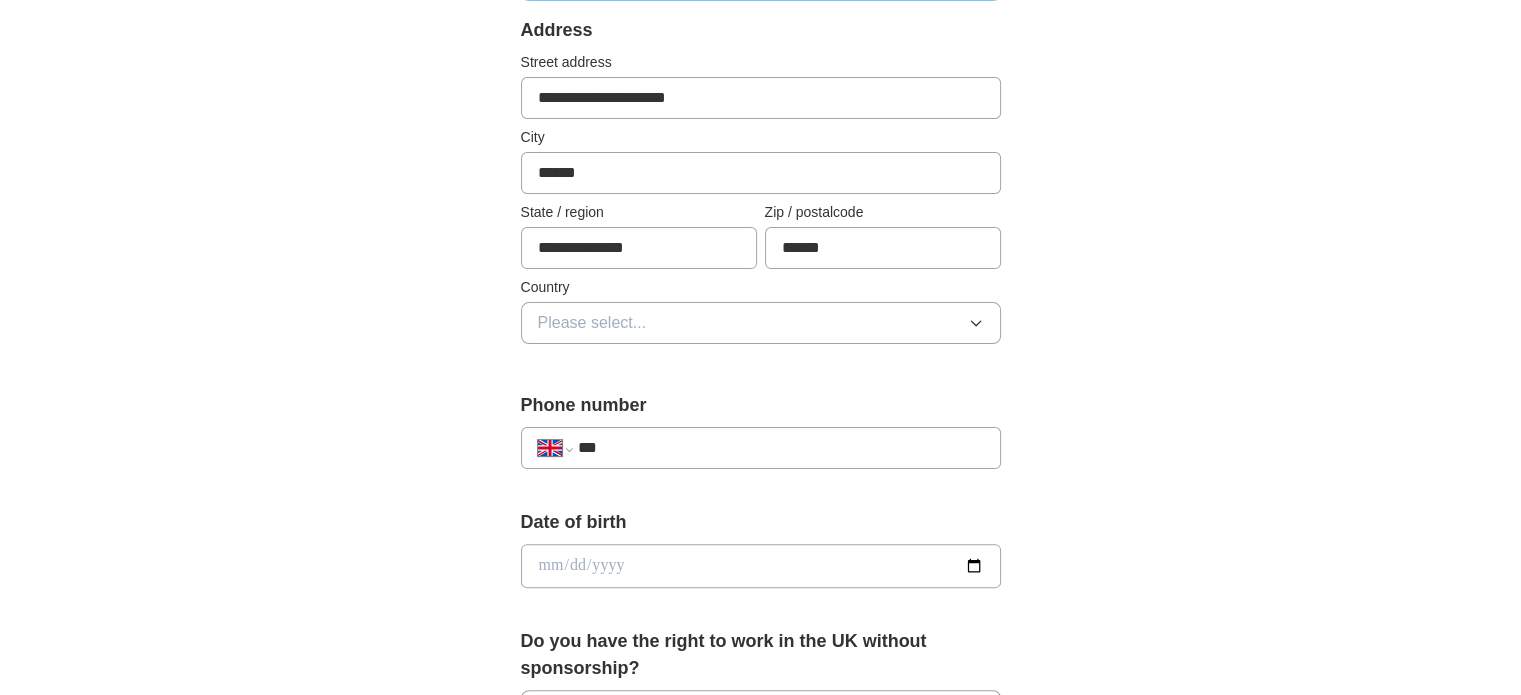 click on "Please select..." at bounding box center [761, 323] 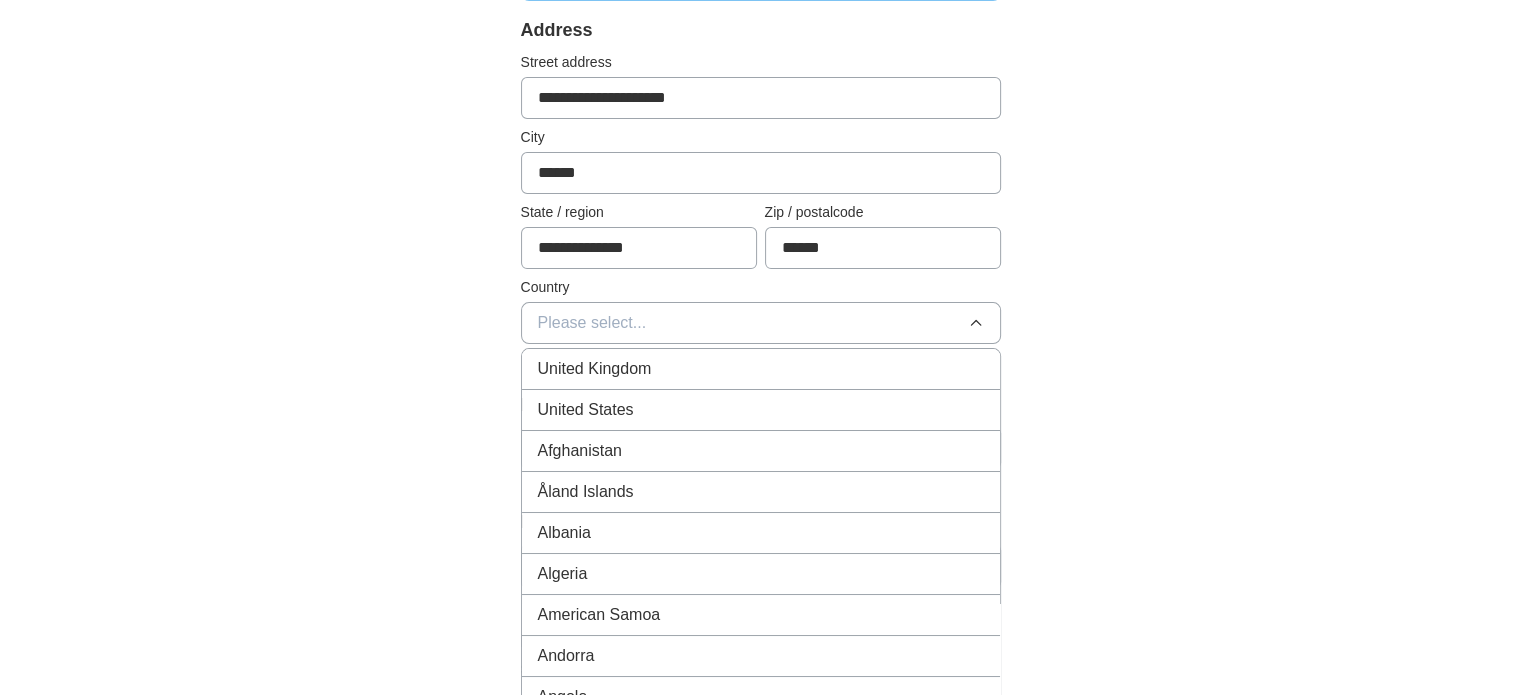 click on "United Kingdom" at bounding box center [761, 369] 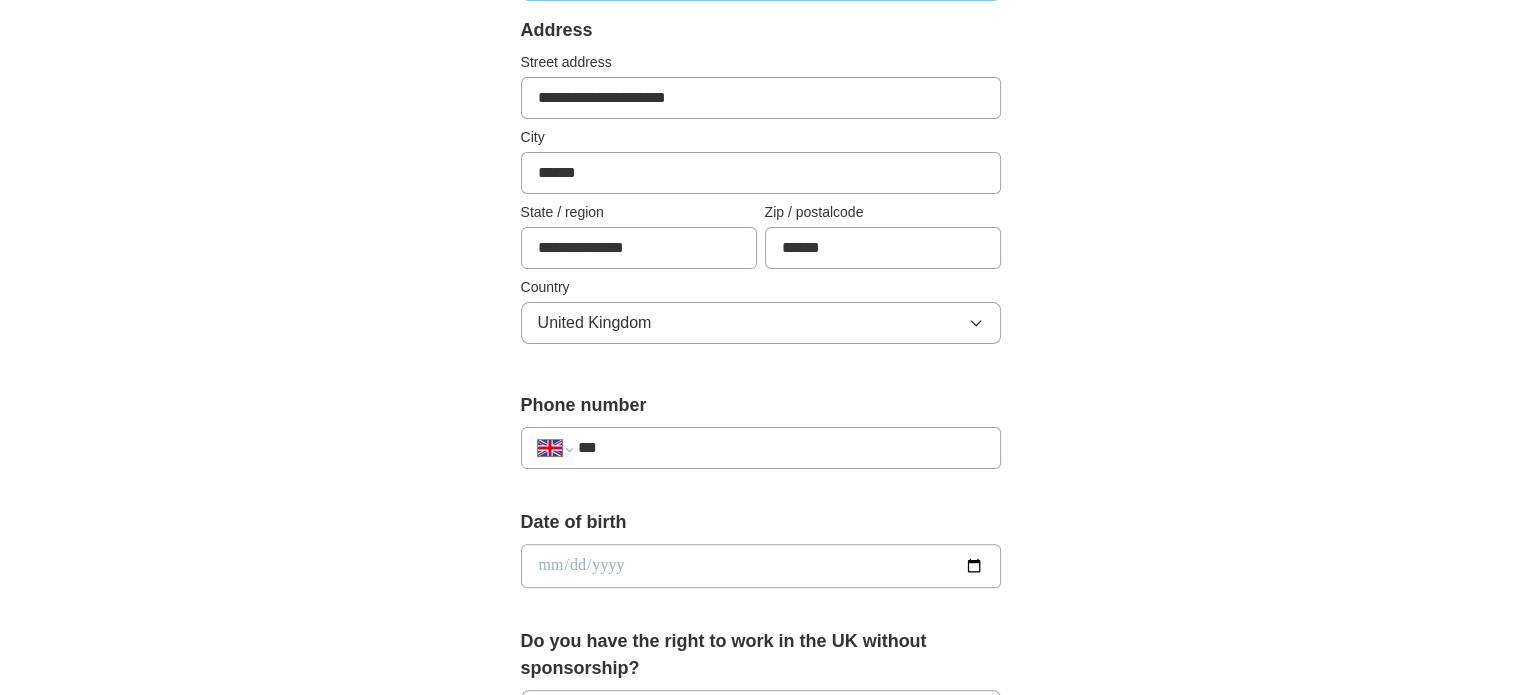 click on "**********" at bounding box center (761, 448) 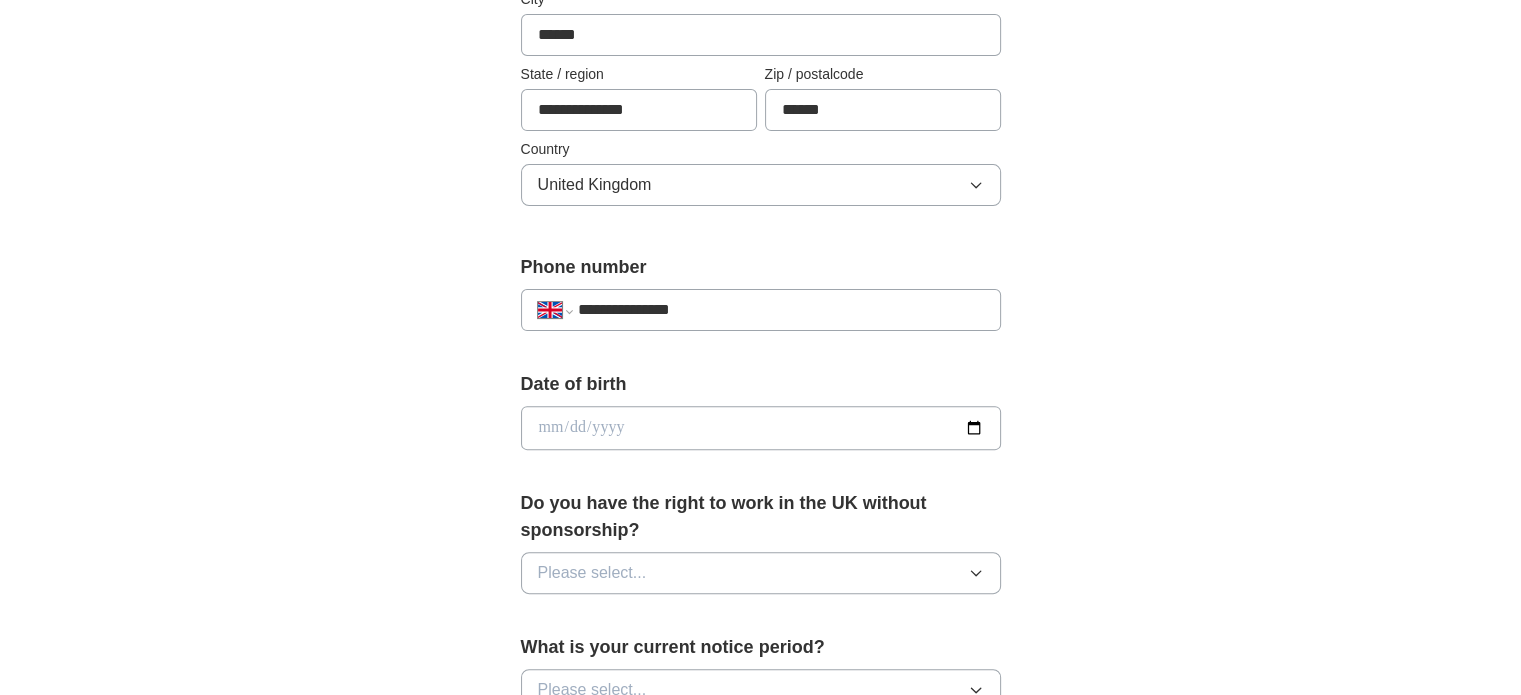 scroll, scrollTop: 568, scrollLeft: 0, axis: vertical 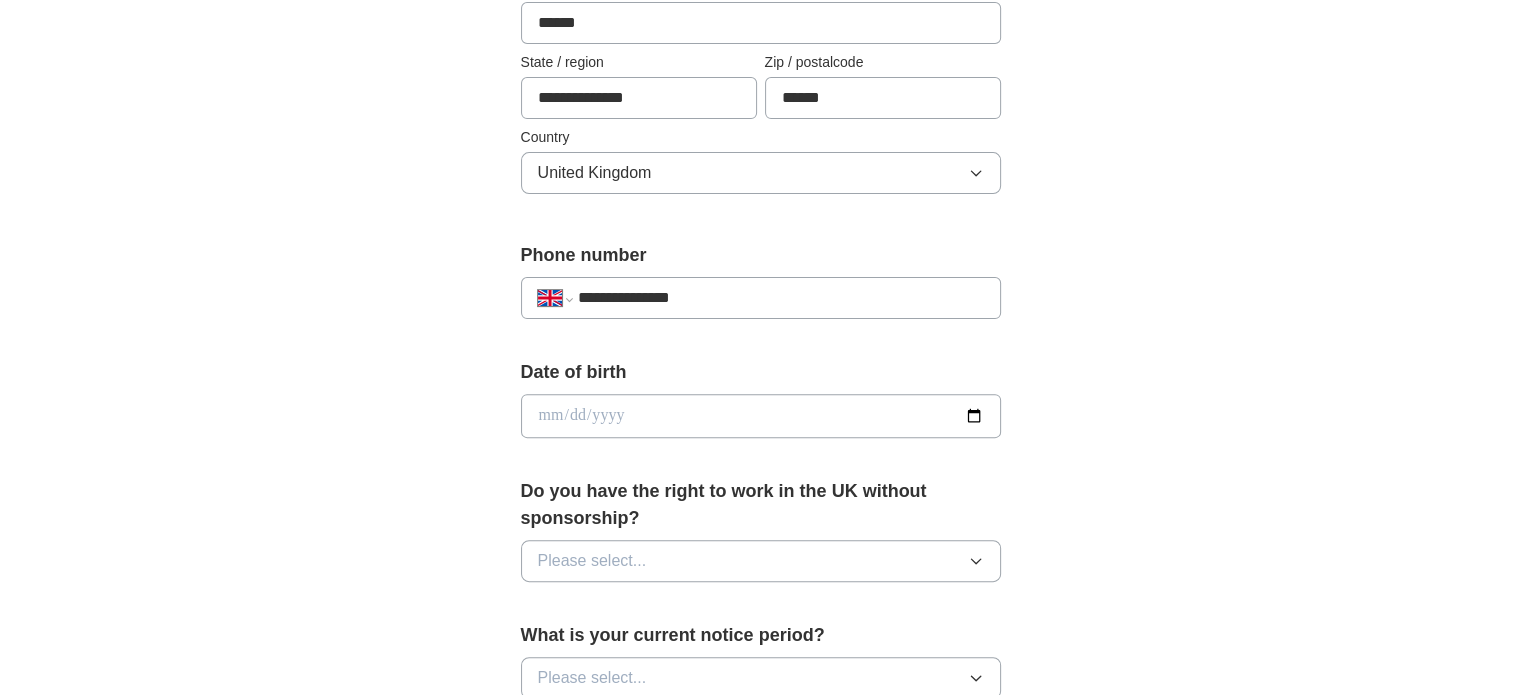 click at bounding box center [761, 416] 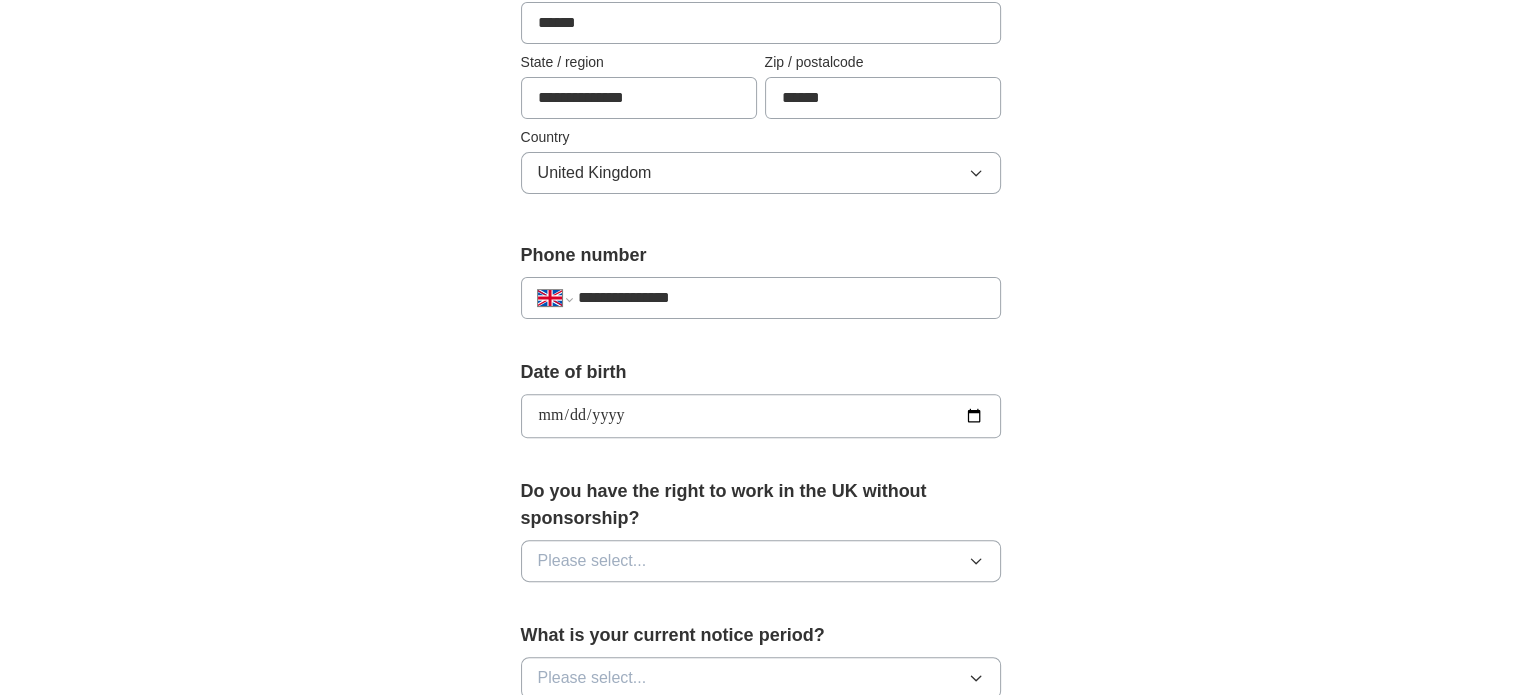 type on "**********" 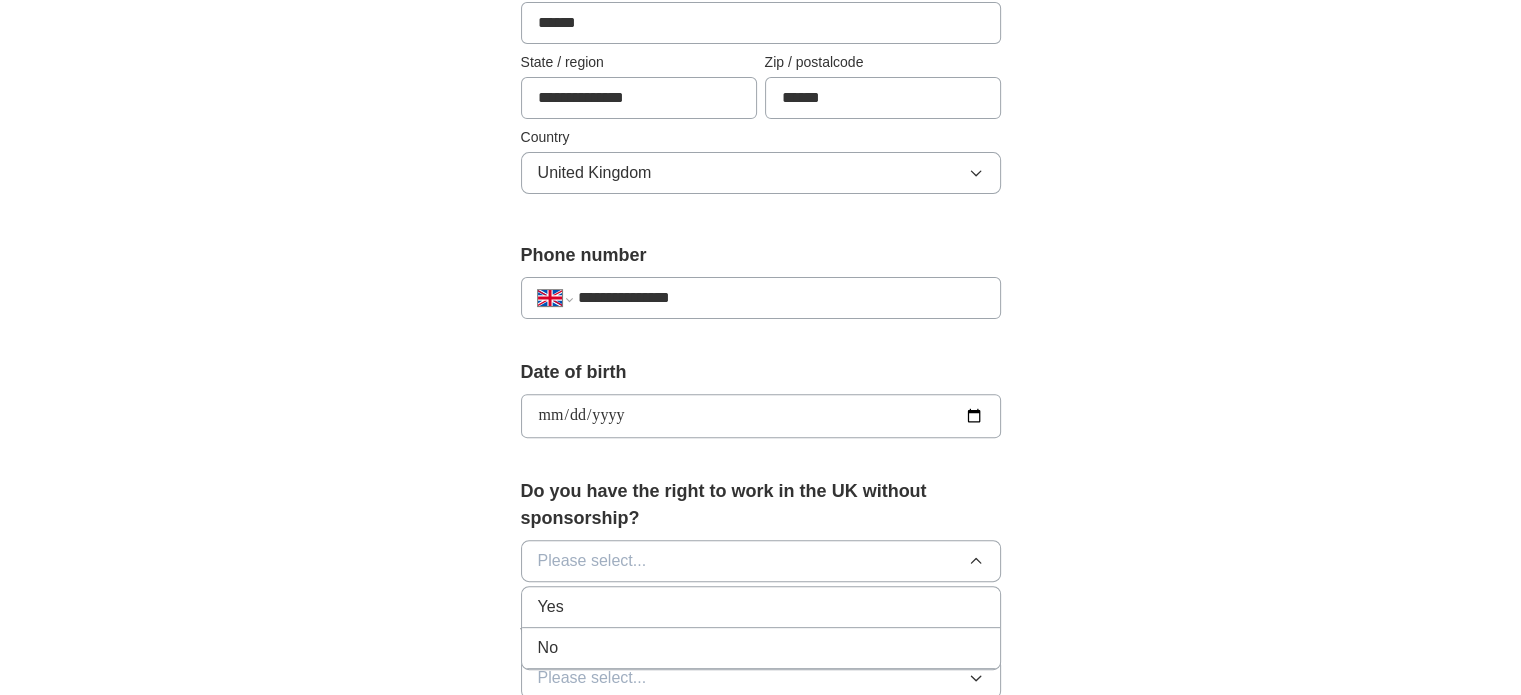 click on "Yes" at bounding box center (761, 607) 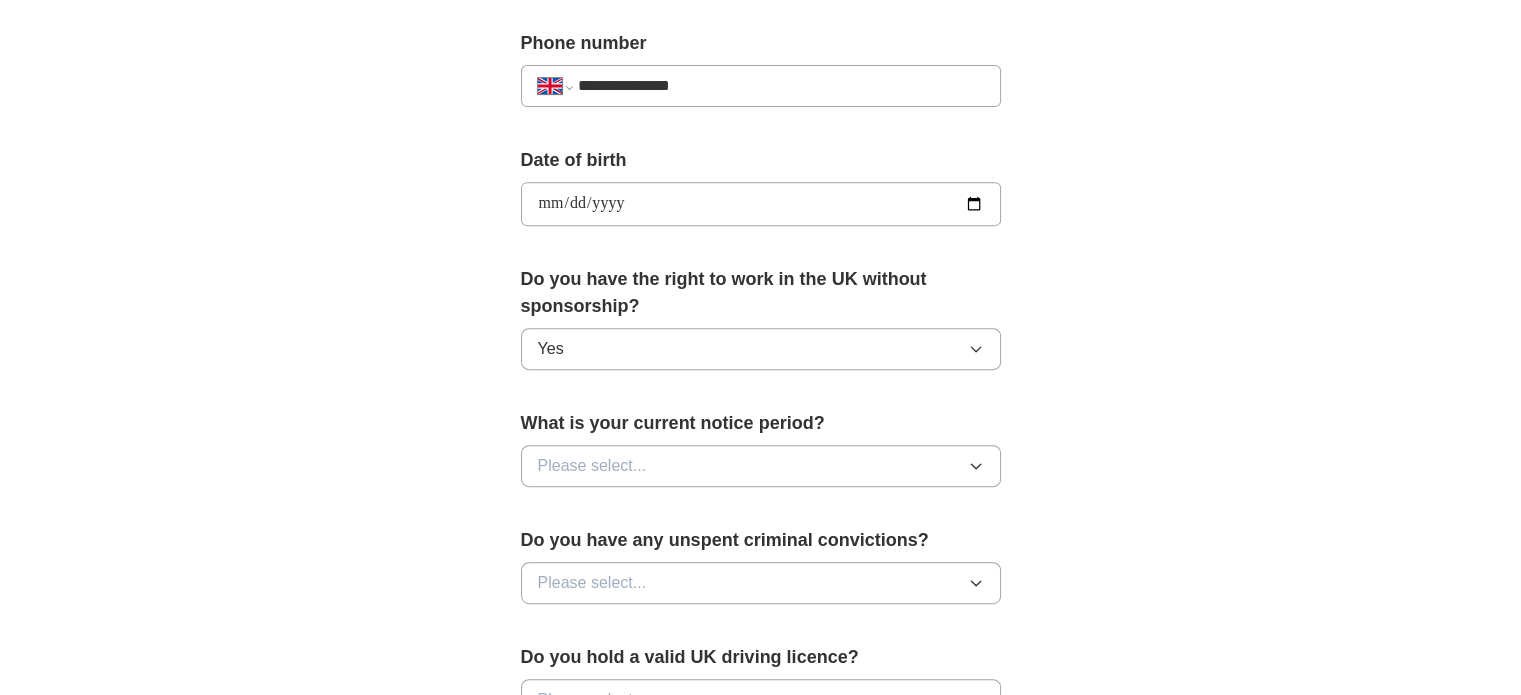 scroll, scrollTop: 874, scrollLeft: 0, axis: vertical 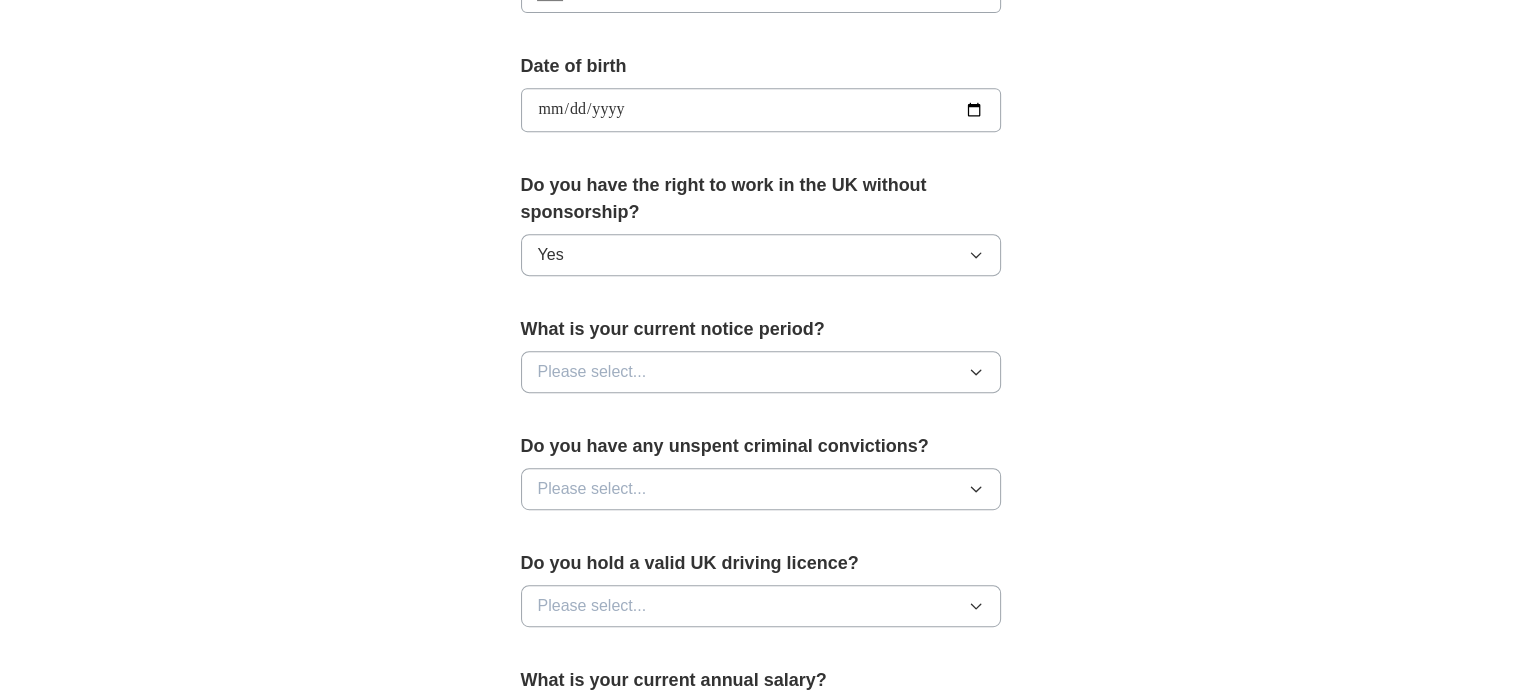 click on "Please select..." at bounding box center (592, 372) 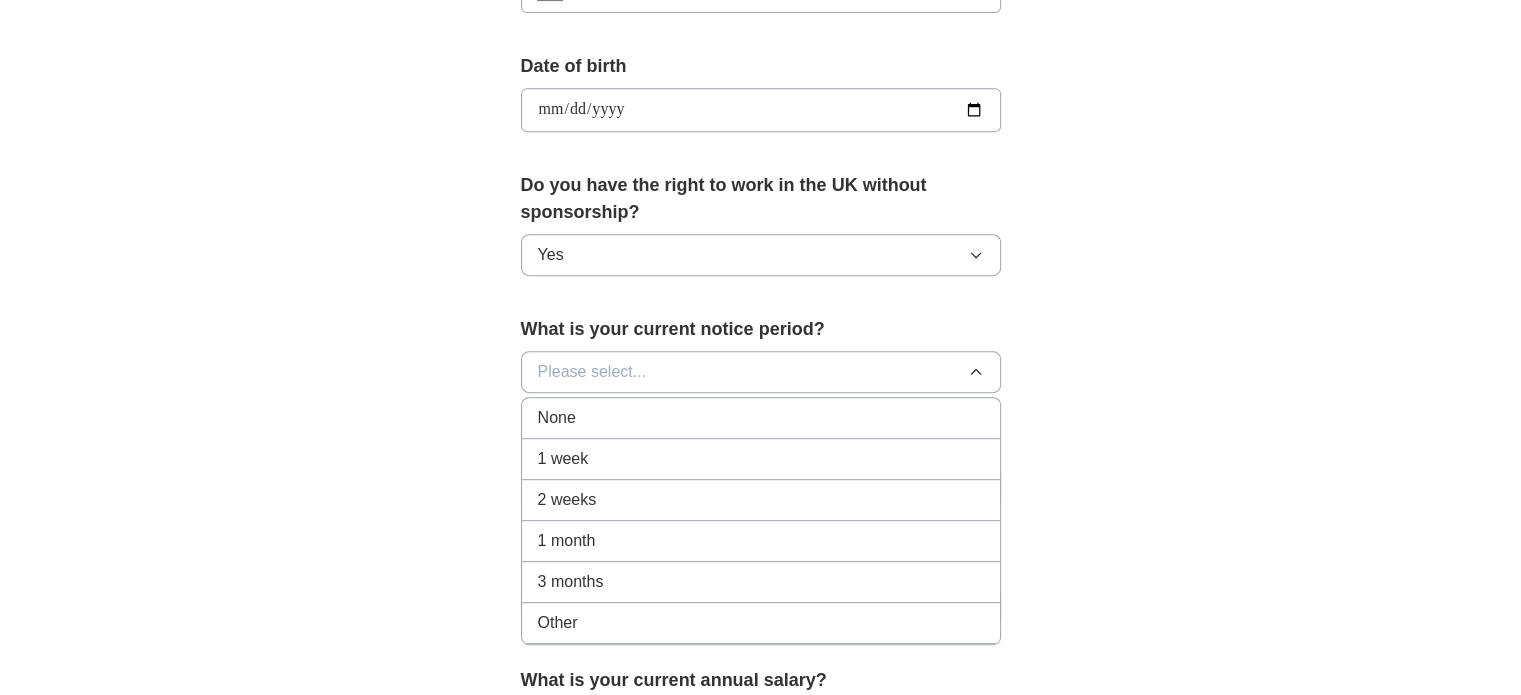 click on "None" at bounding box center [761, 418] 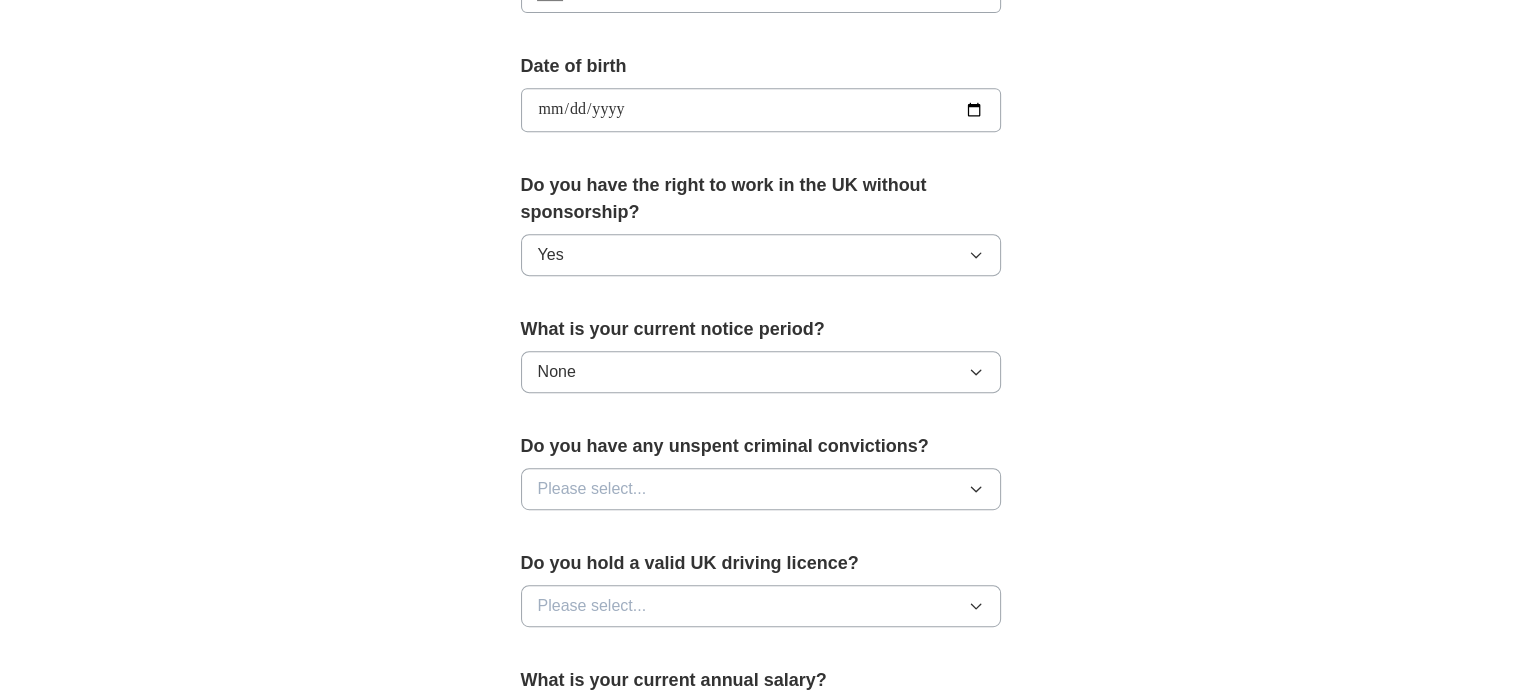click on "Please select..." at bounding box center [592, 489] 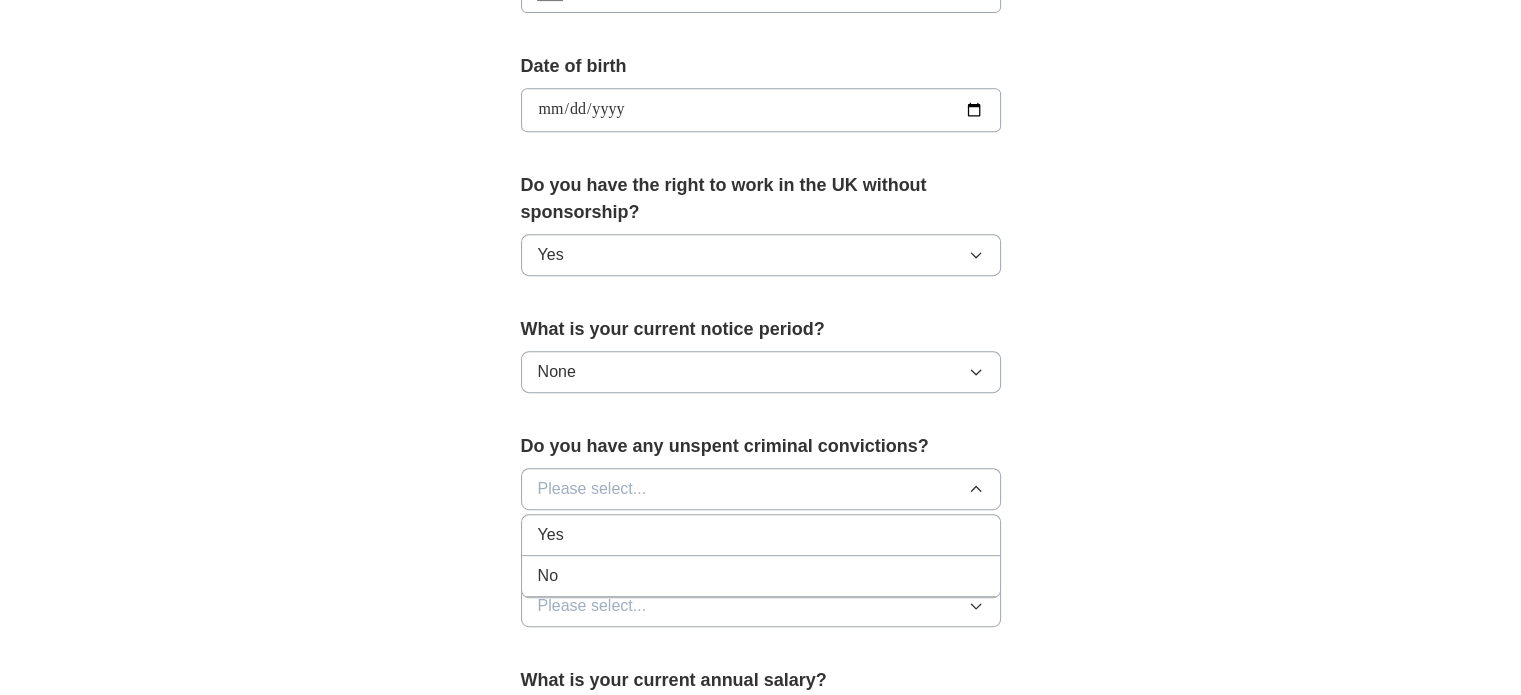 click on "No" at bounding box center (761, 576) 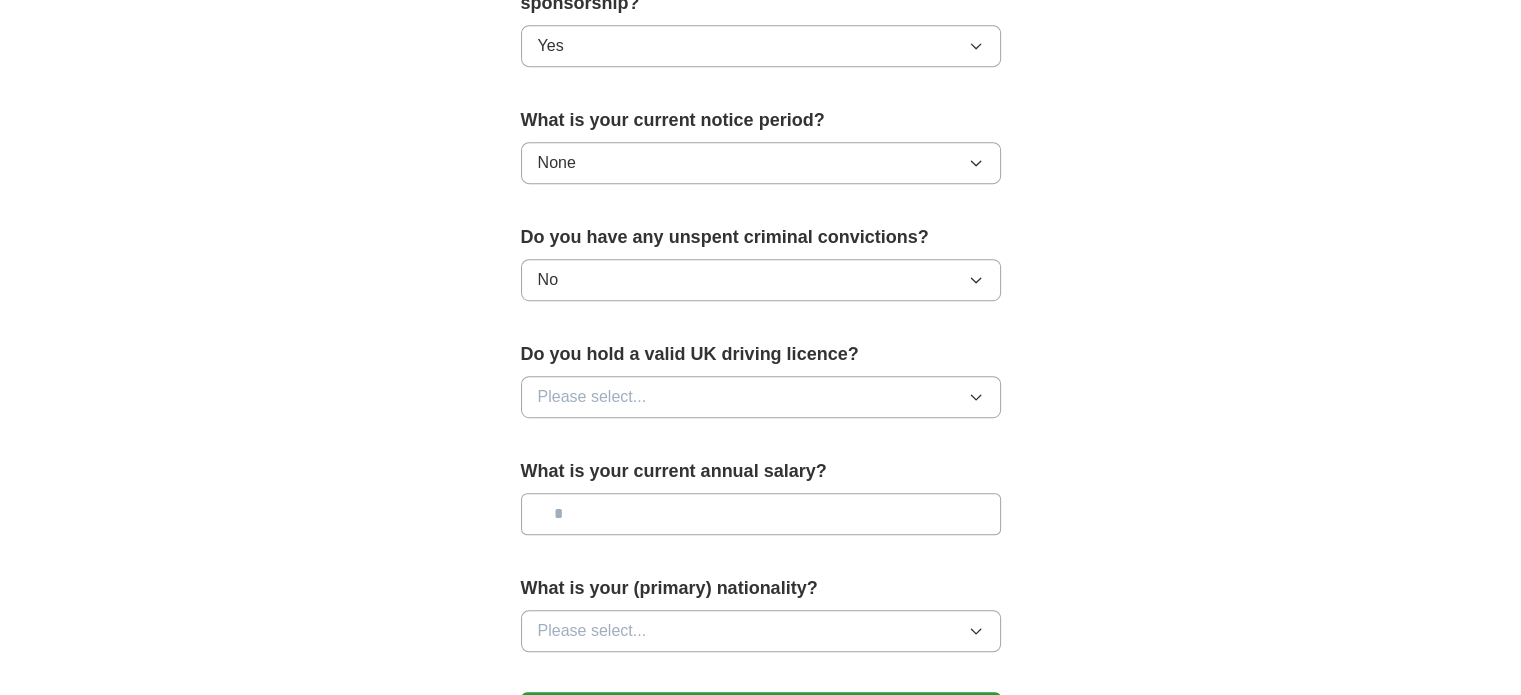 scroll, scrollTop: 1084, scrollLeft: 0, axis: vertical 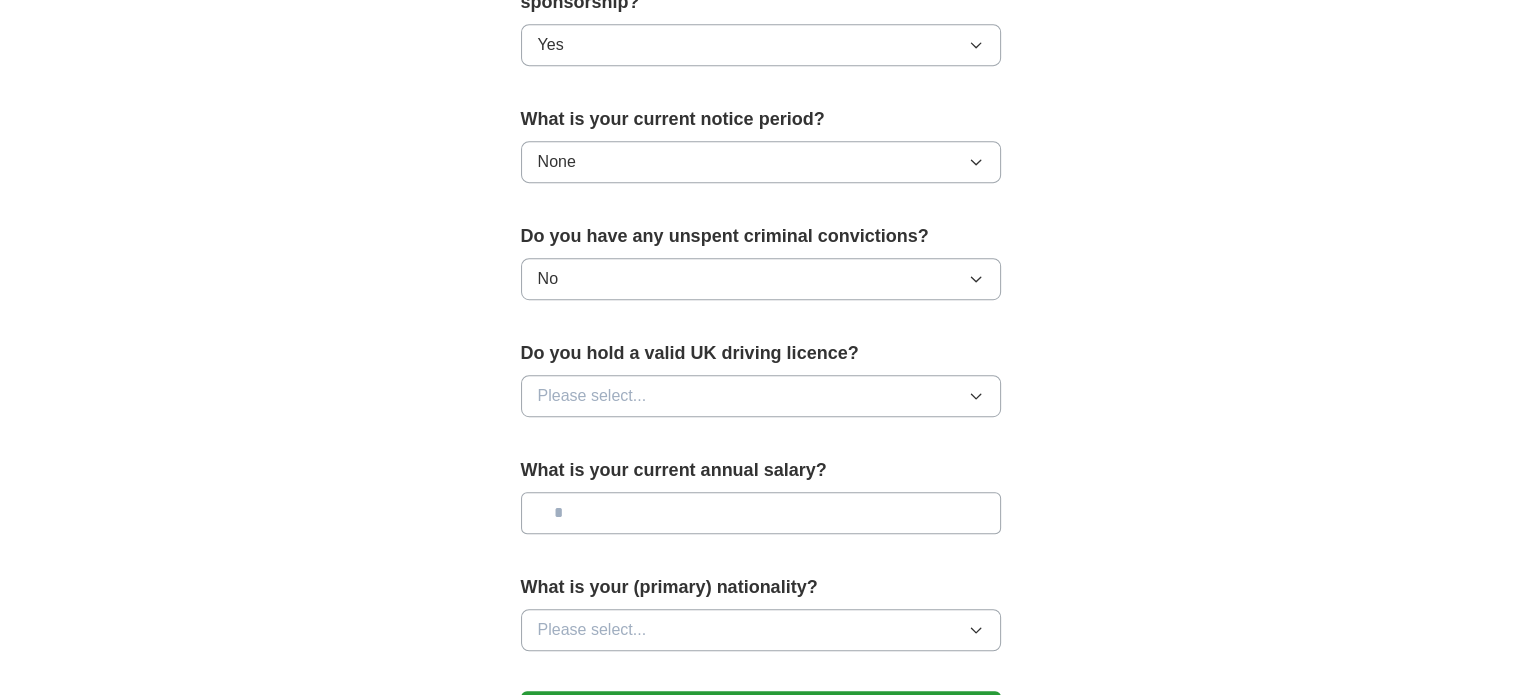 click on "Please select..." at bounding box center [592, 396] 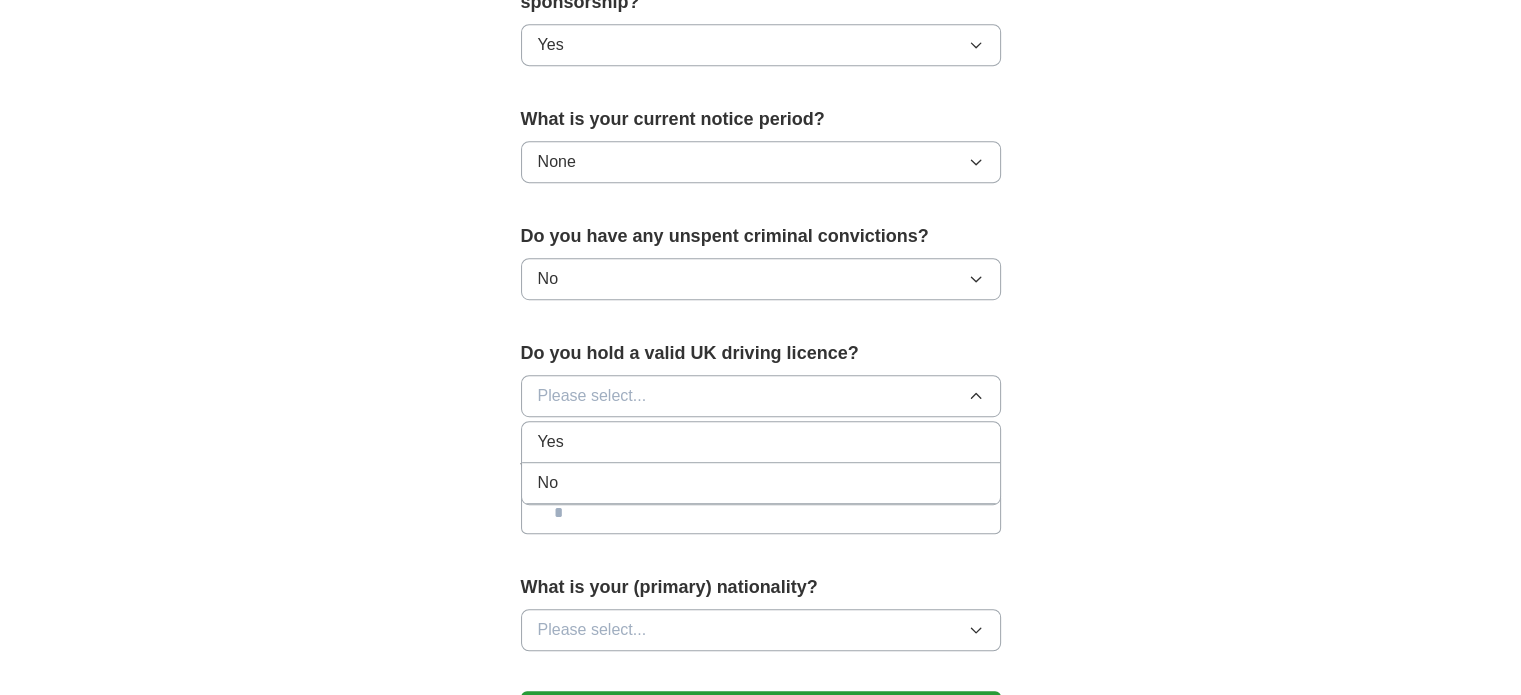 click on "No" at bounding box center (761, 483) 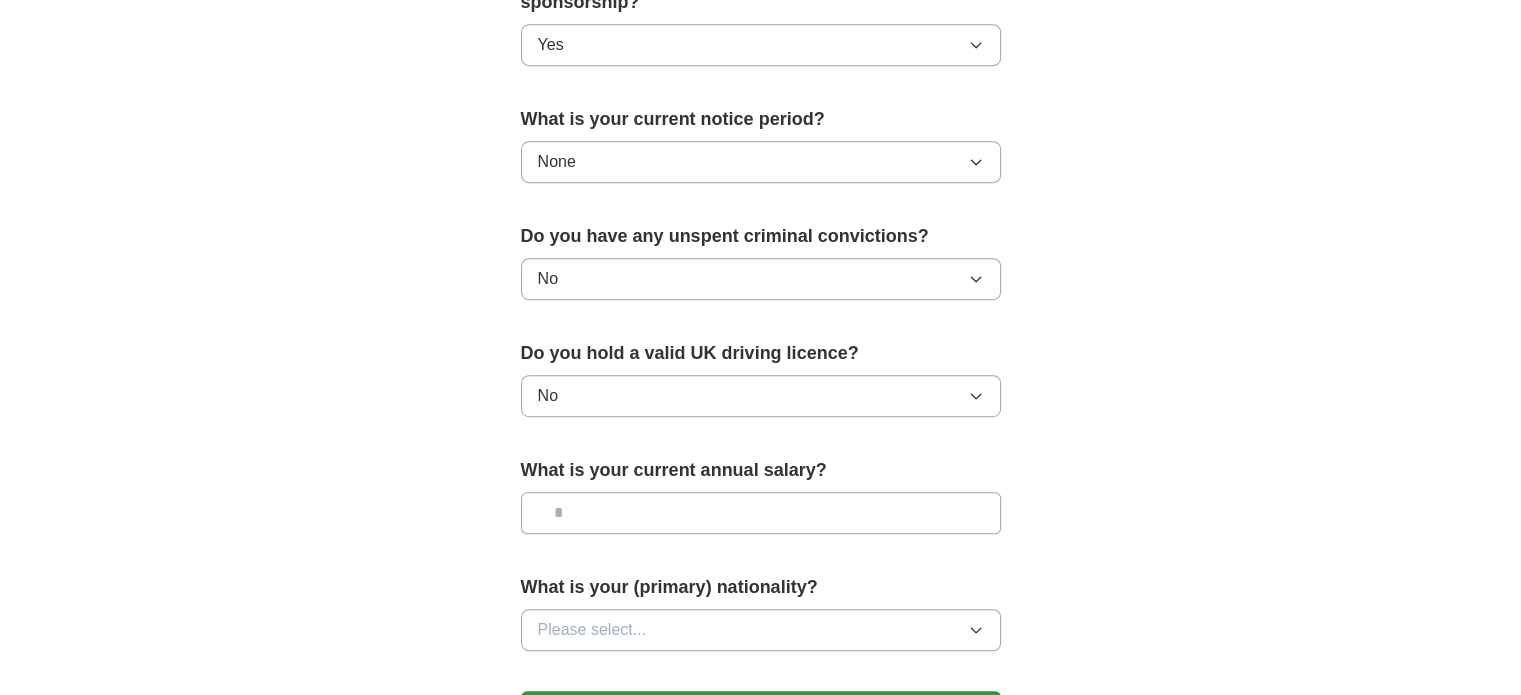 click at bounding box center (761, 513) 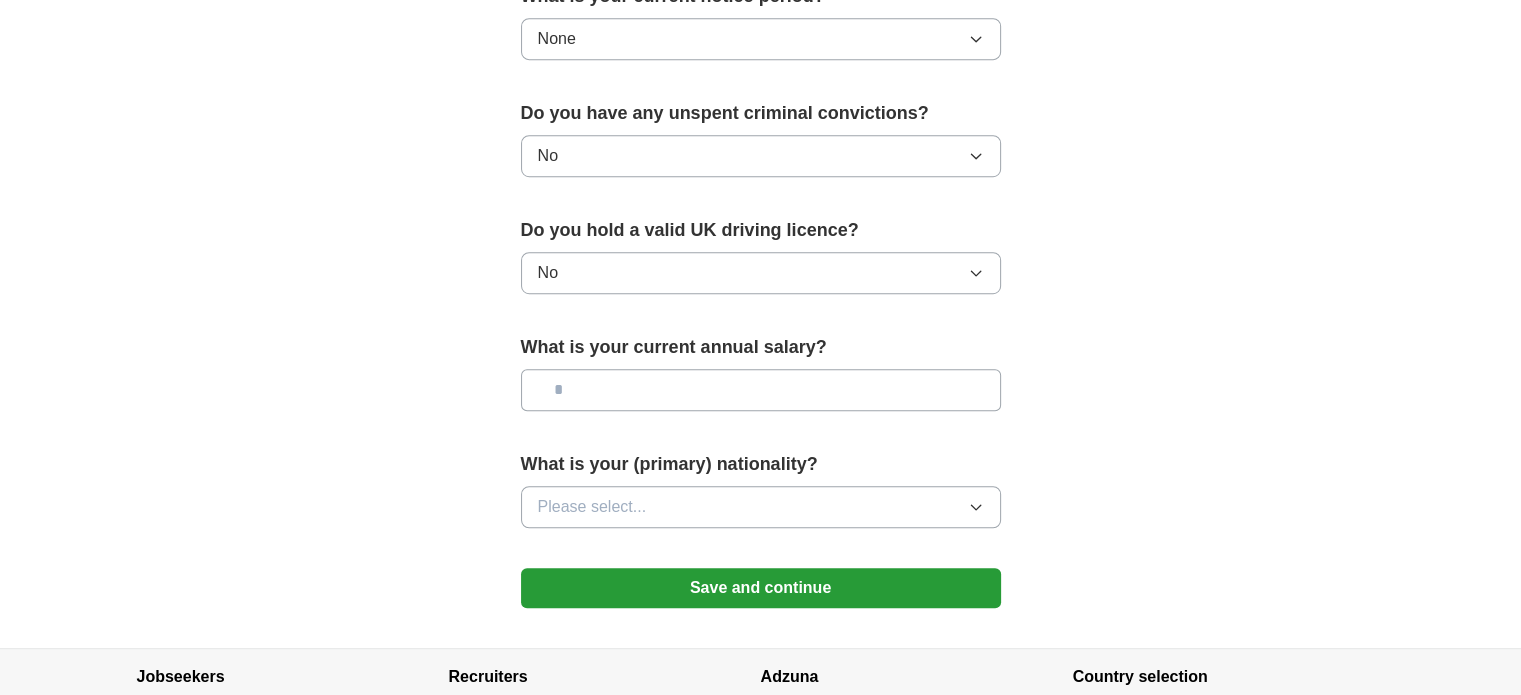 scroll, scrollTop: 1211, scrollLeft: 0, axis: vertical 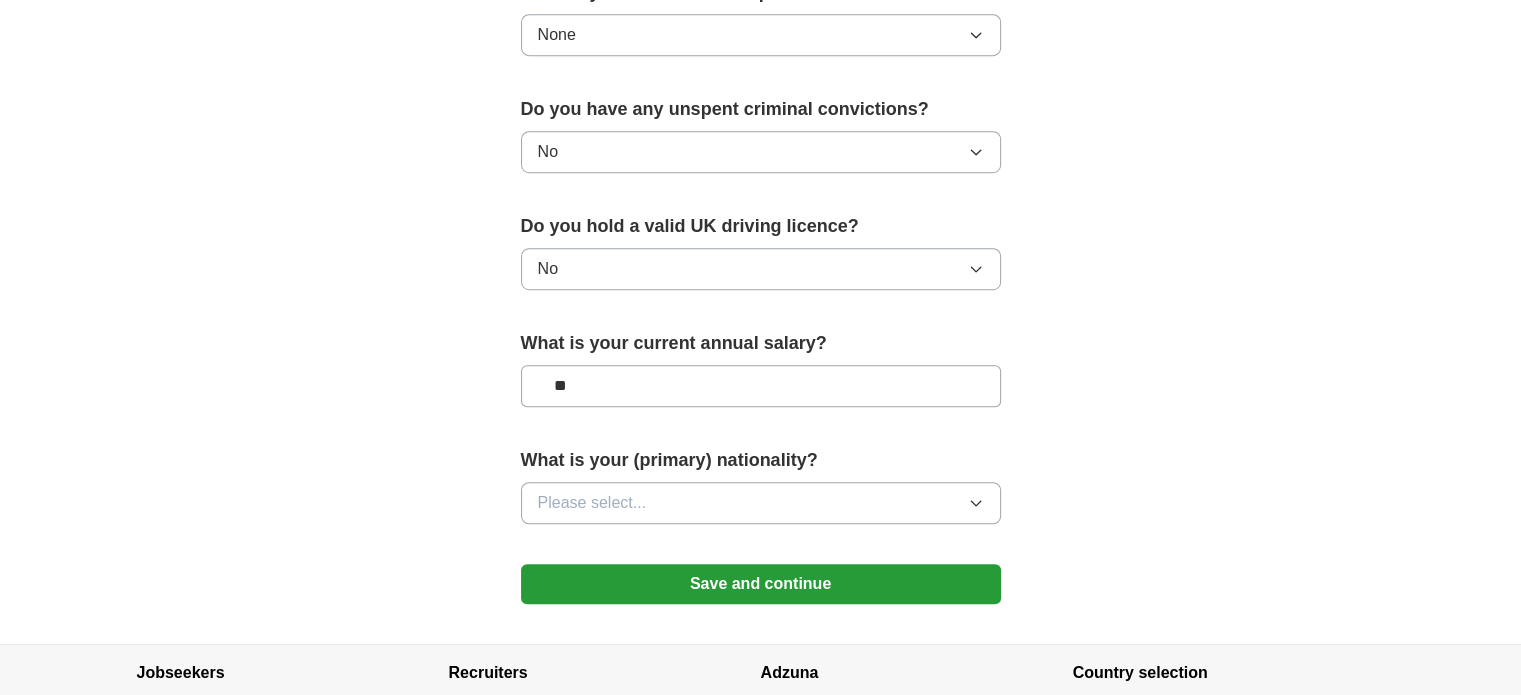 type on "**" 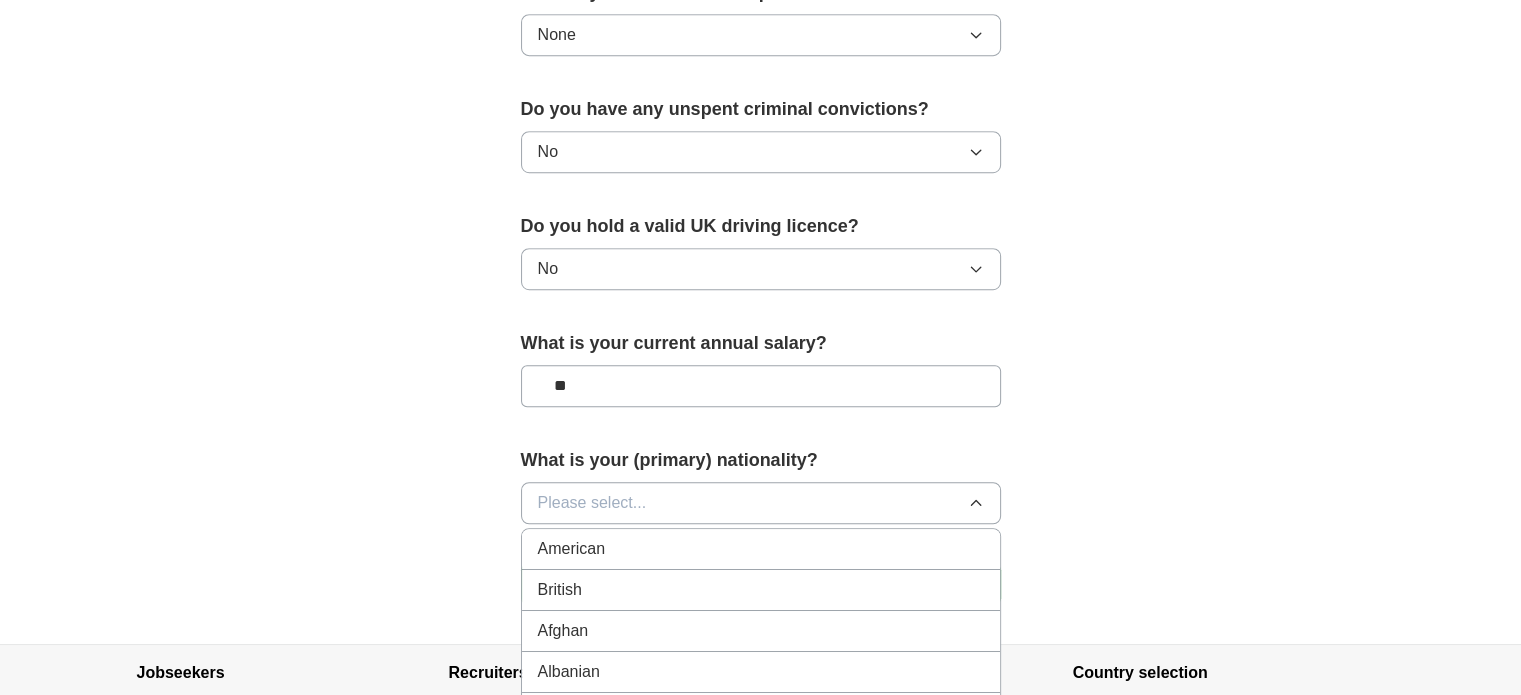 click on "American" at bounding box center [761, 549] 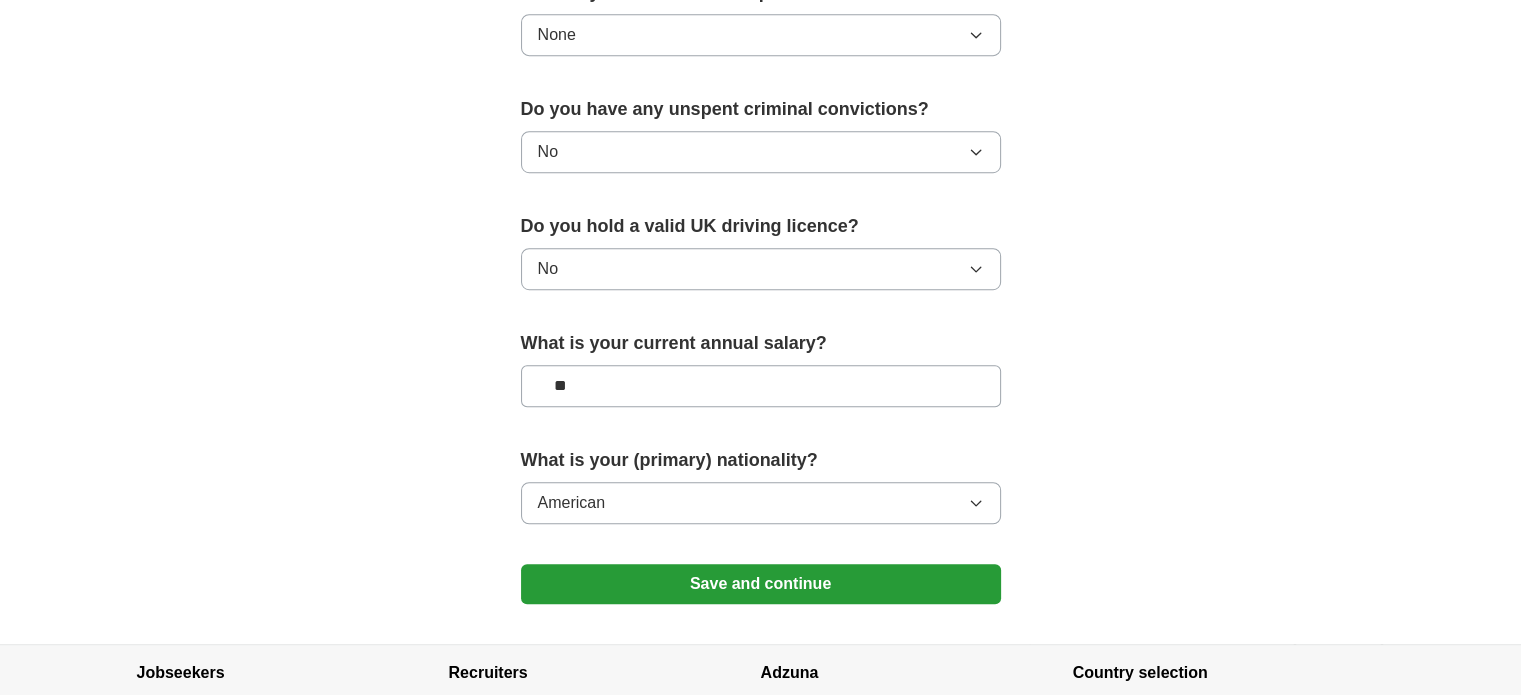 click on "American" at bounding box center (761, 503) 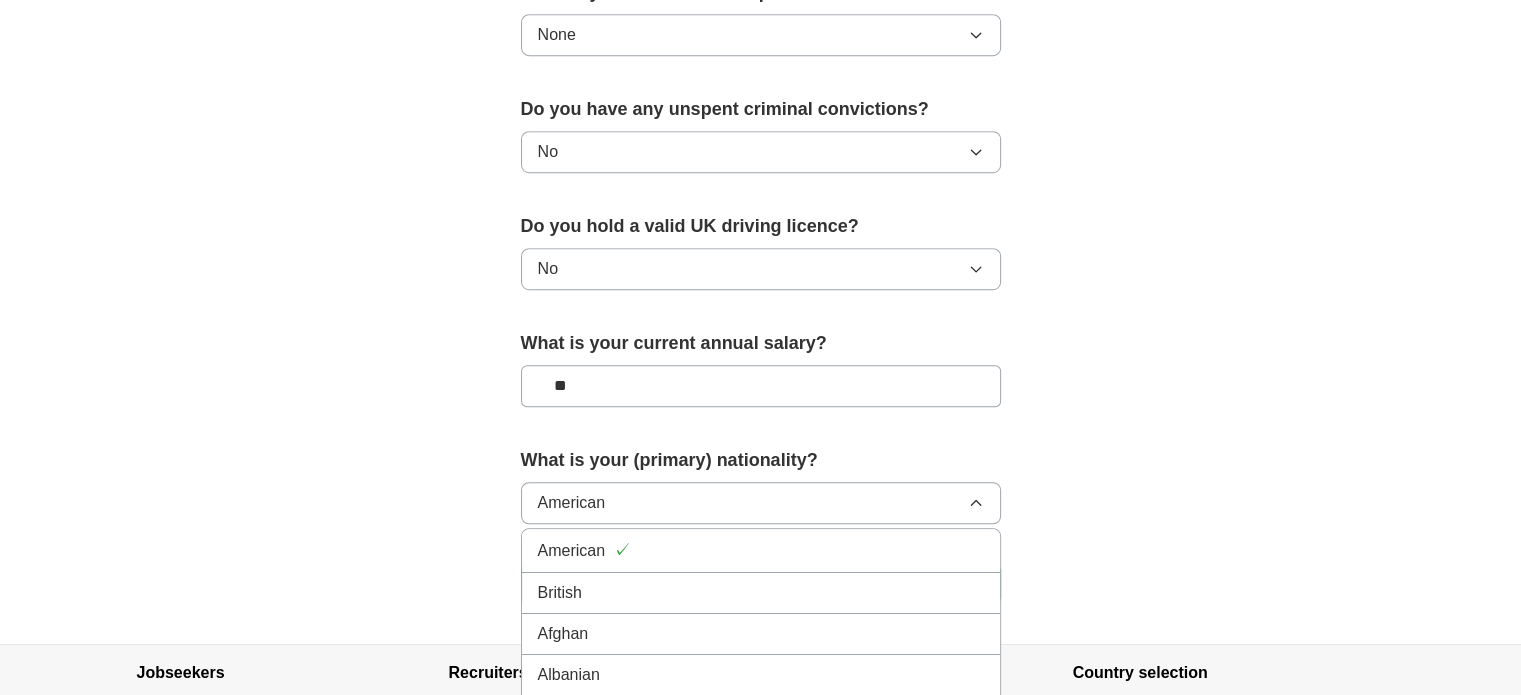 click on "British" at bounding box center [761, 593] 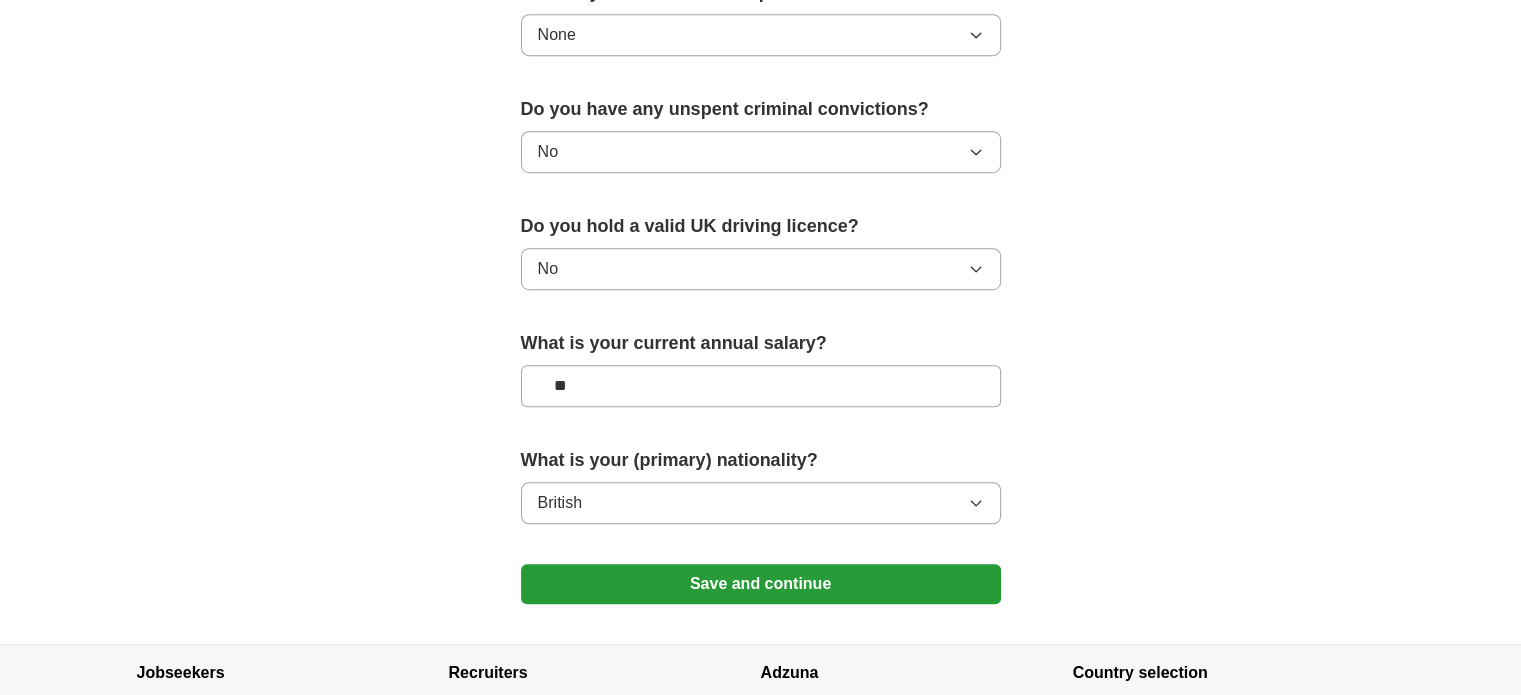 click on "Save and continue" at bounding box center [761, 584] 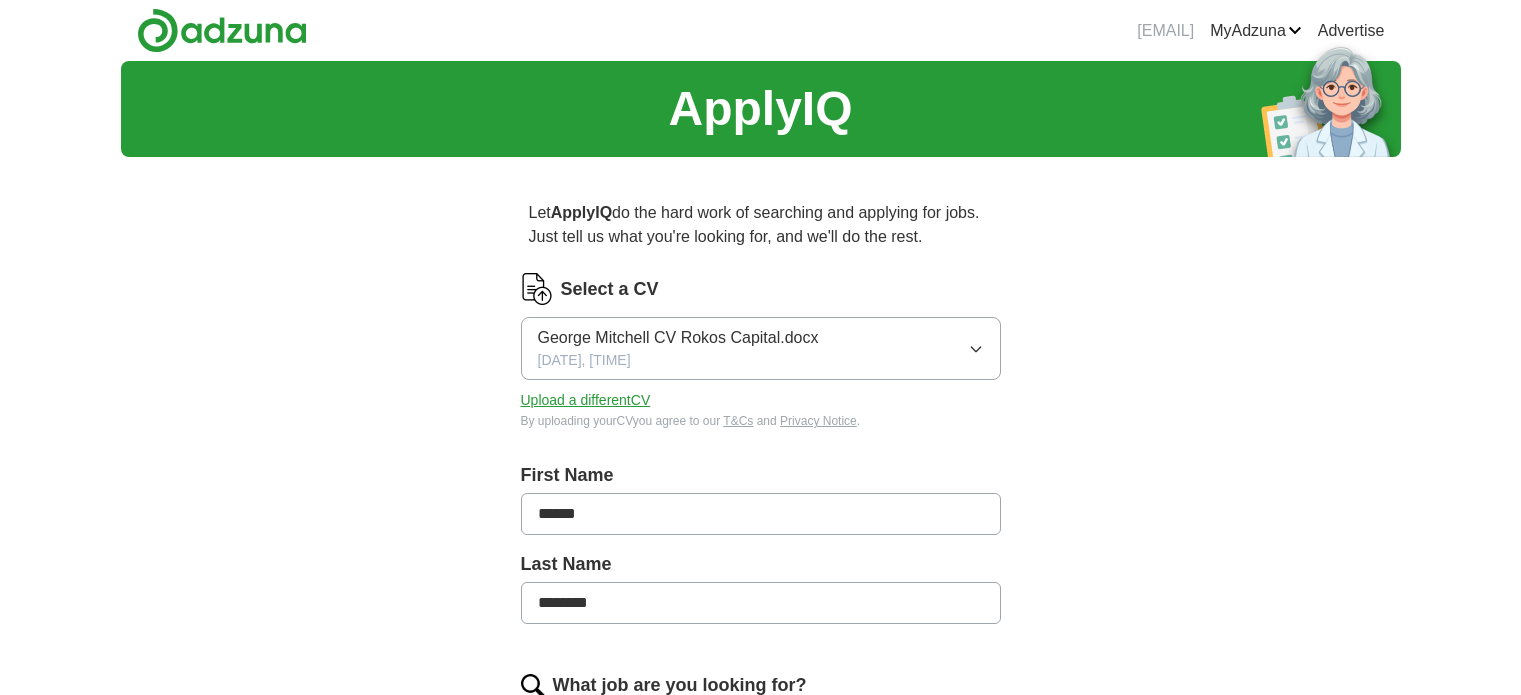 scroll, scrollTop: 0, scrollLeft: 0, axis: both 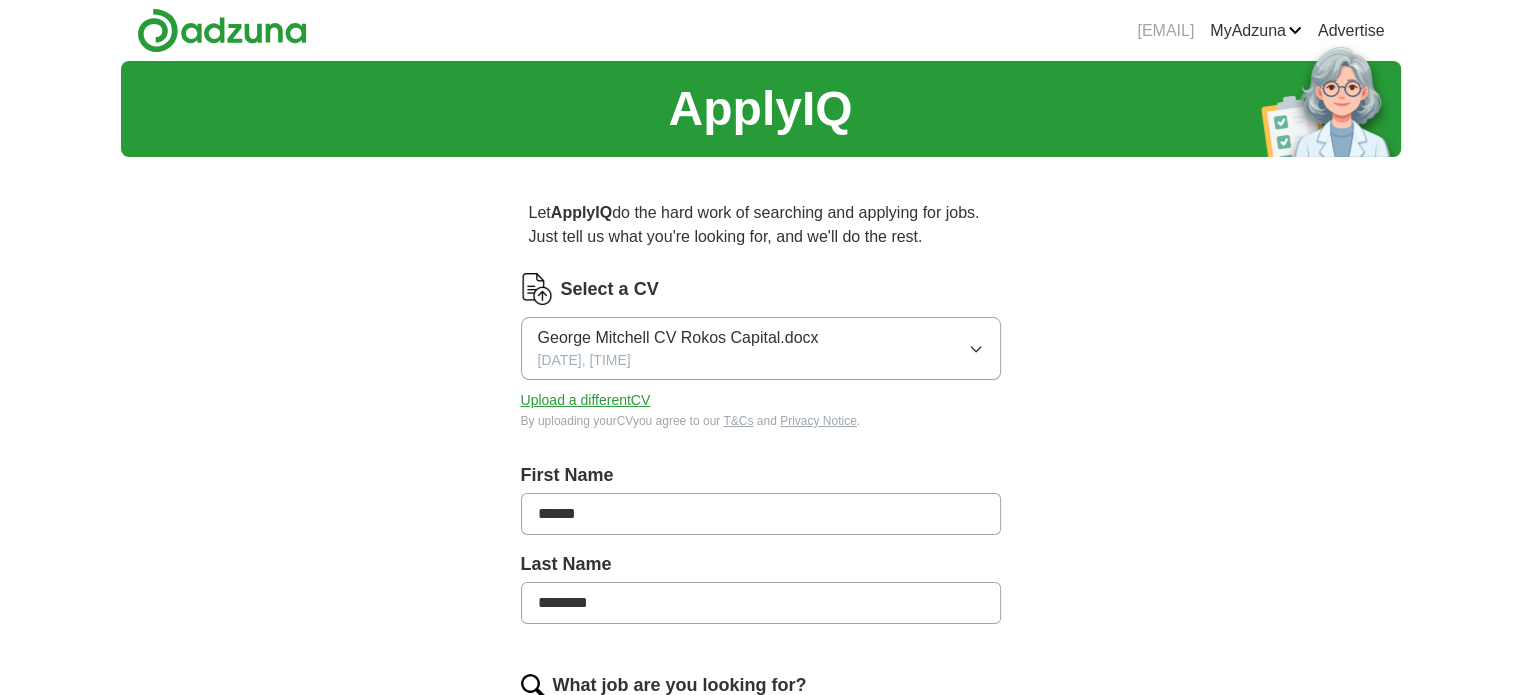 click on "[FIRST] [LAST] CV Rokos Capital.docx" at bounding box center (678, 338) 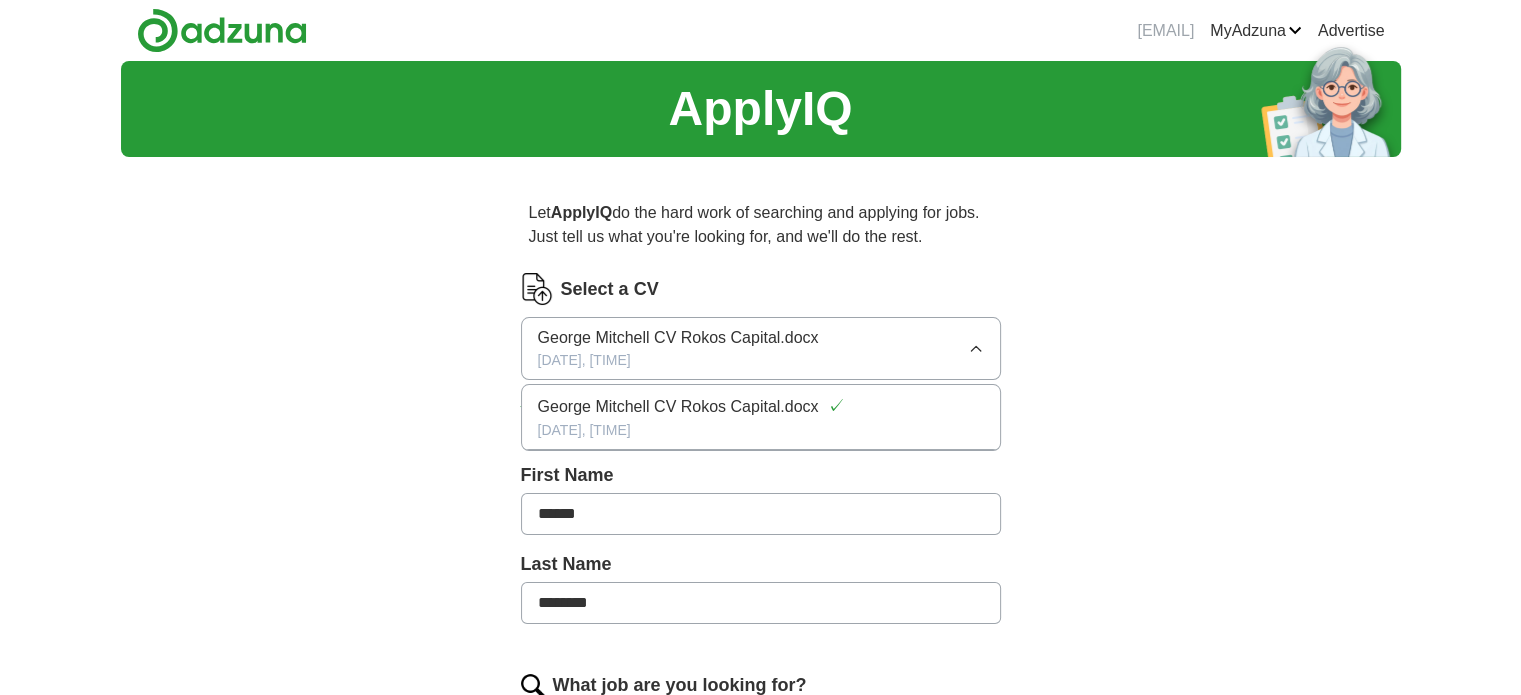 click on "ApplyIQ Let  ApplyIQ  do the hard work of searching and applying for jobs. Just tell us what you're looking for, and we'll do the rest. Select a CV George Mitchell CV Rokos Capital.docx 07/08/2025, 16:15 George Mitchell CV Rokos Capital.docx ✓ 07/08/2025, 16:15 Upload a different  CV By uploading your  CV  you agree to our   T&Cs   and   Privacy Notice . First Name ****** Last Name ******** What job are you looking for? Enter job titles and/or pick from our suggestions (6-10 recommended) Where do you want to work? London × 25 mile radius What's your minimum salary? At least  £ 20k   per year £ 20 k £ 100 k+ Update ApplyIQ settings Go to dashboard" at bounding box center (761, 771) 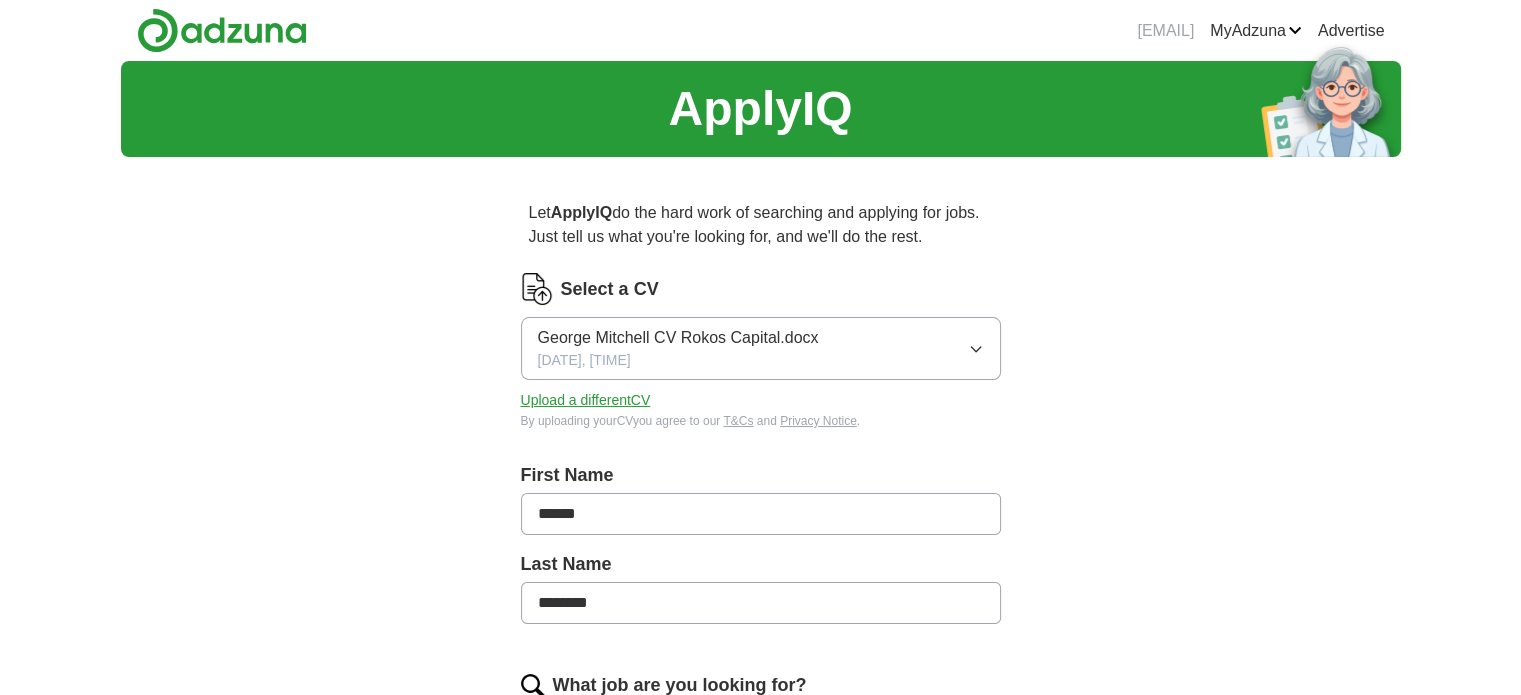 click on "Upload a different  CV" at bounding box center (586, 400) 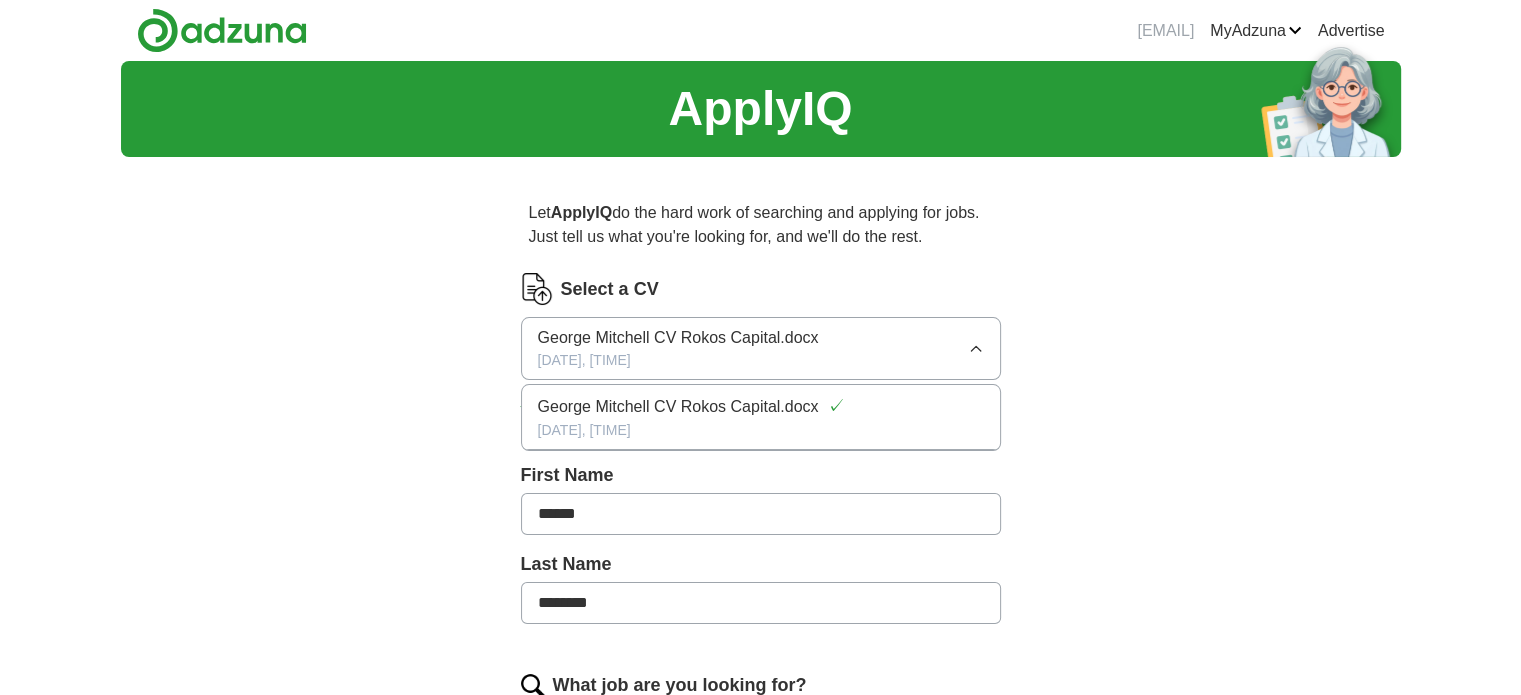 drag, startPoint x: 723, startPoint y: 331, endPoint x: 573, endPoint y: 347, distance: 150.85092 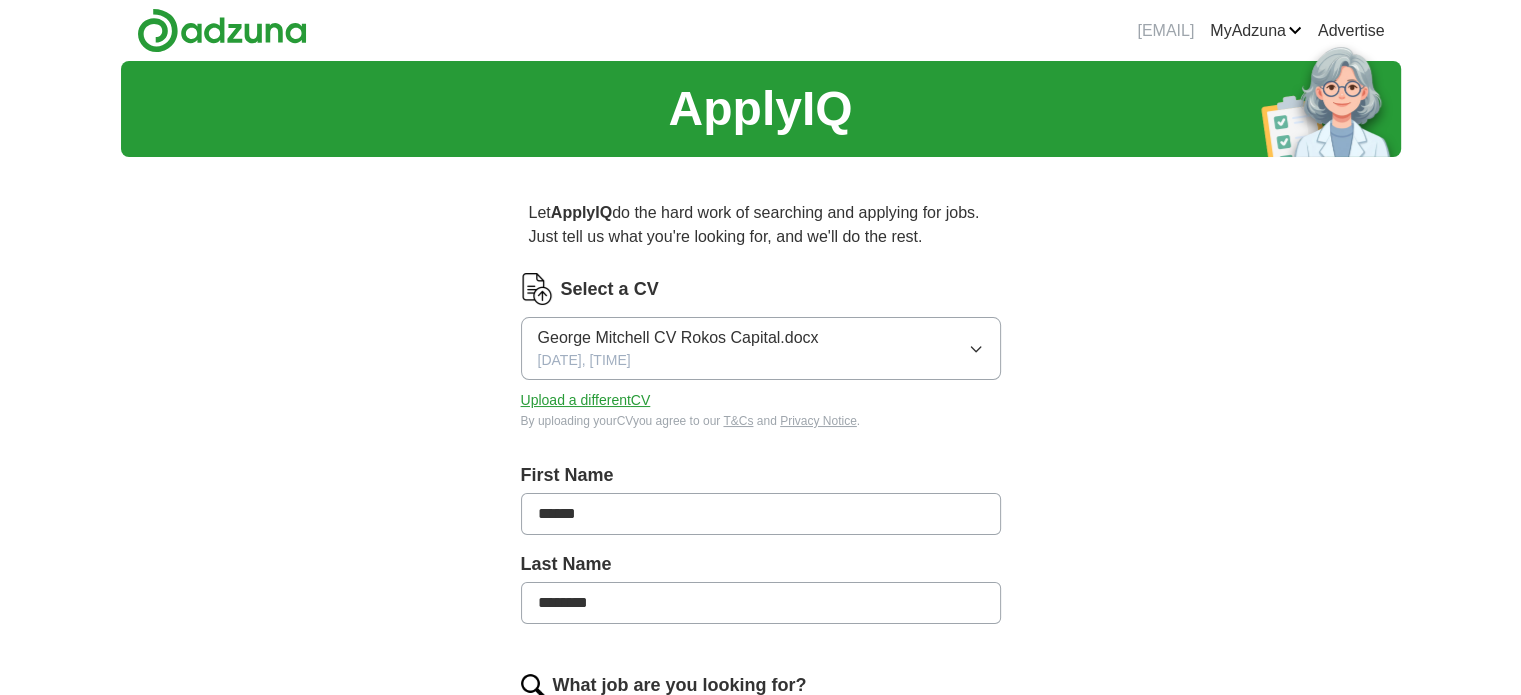 click on "07/08/2025, 16:15" at bounding box center (584, 360) 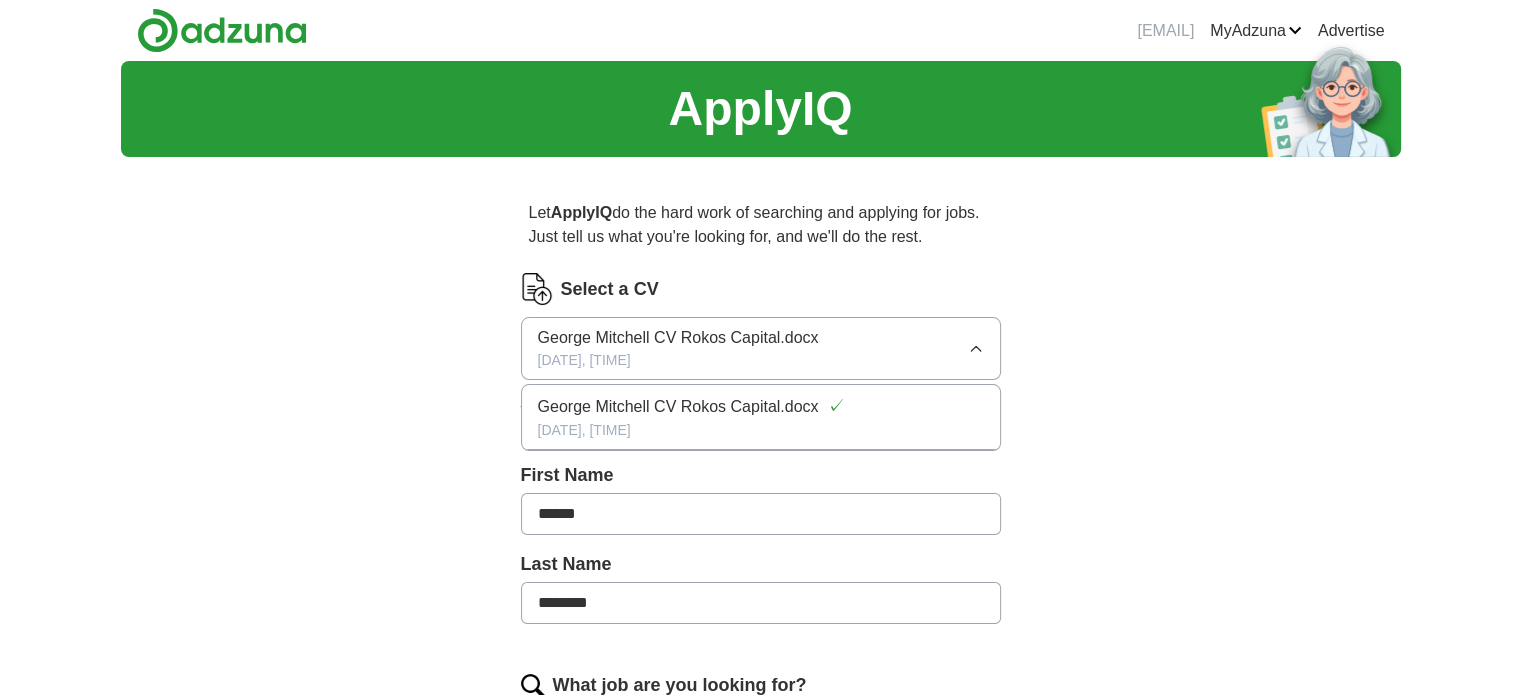 type 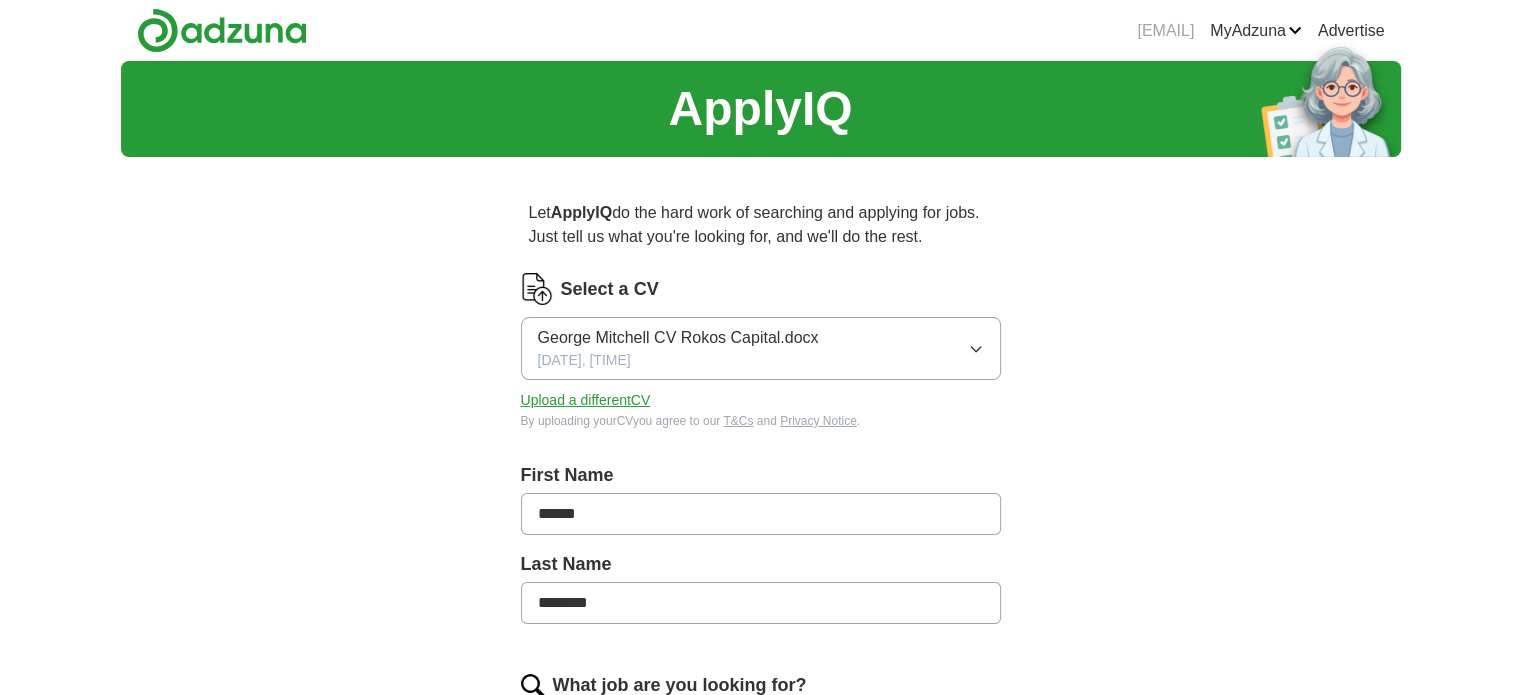 click on "George Mitchell CV Rokos Capital.docx 07/08/2025, 16:15" at bounding box center [678, 348] 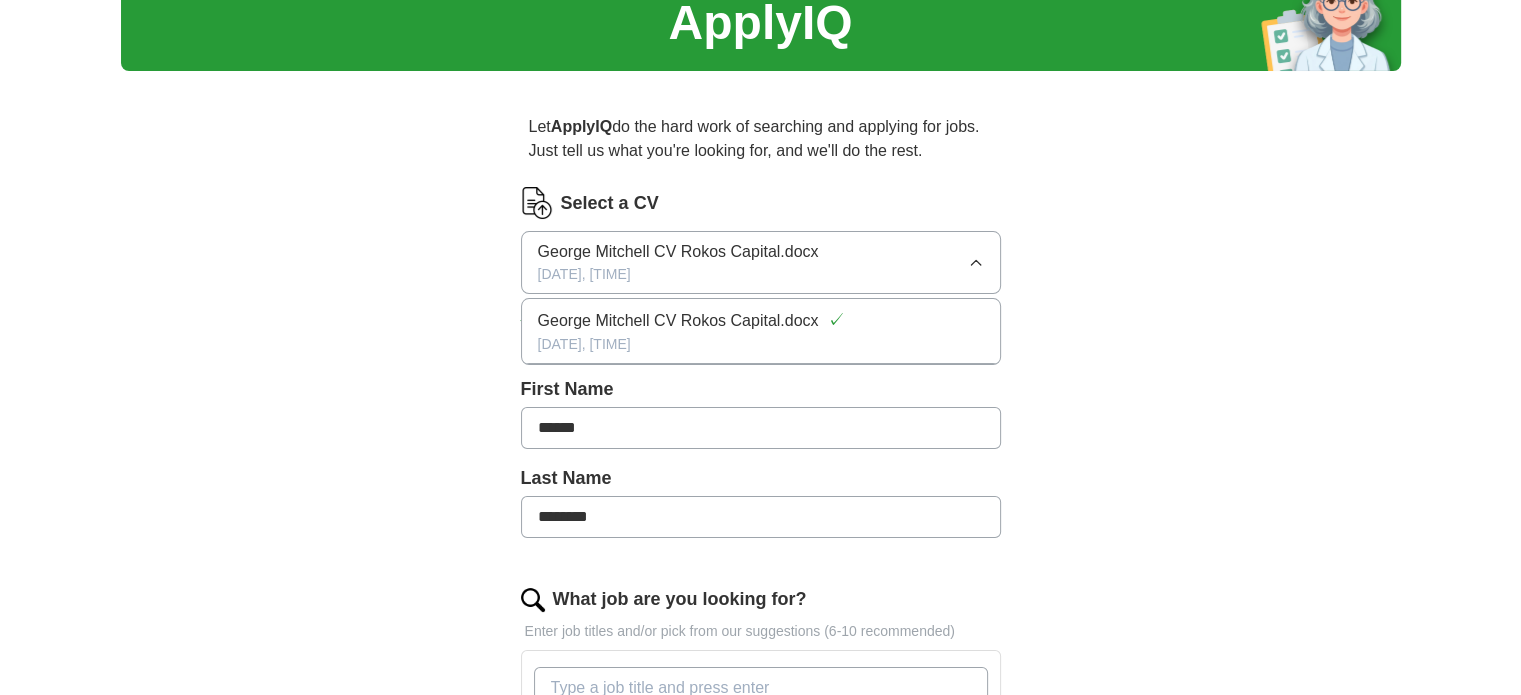 scroll, scrollTop: 0, scrollLeft: 0, axis: both 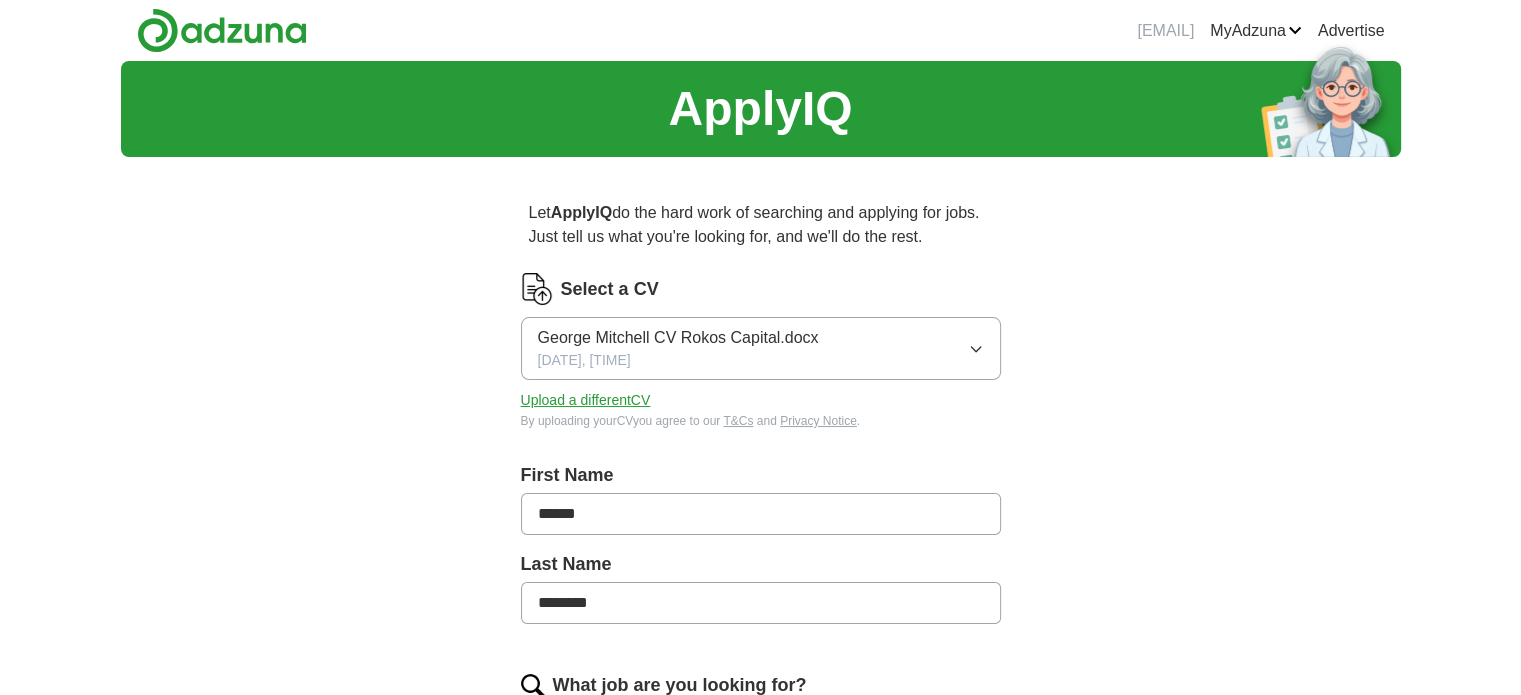 click on "MyAdzuna" at bounding box center (1256, 31) 